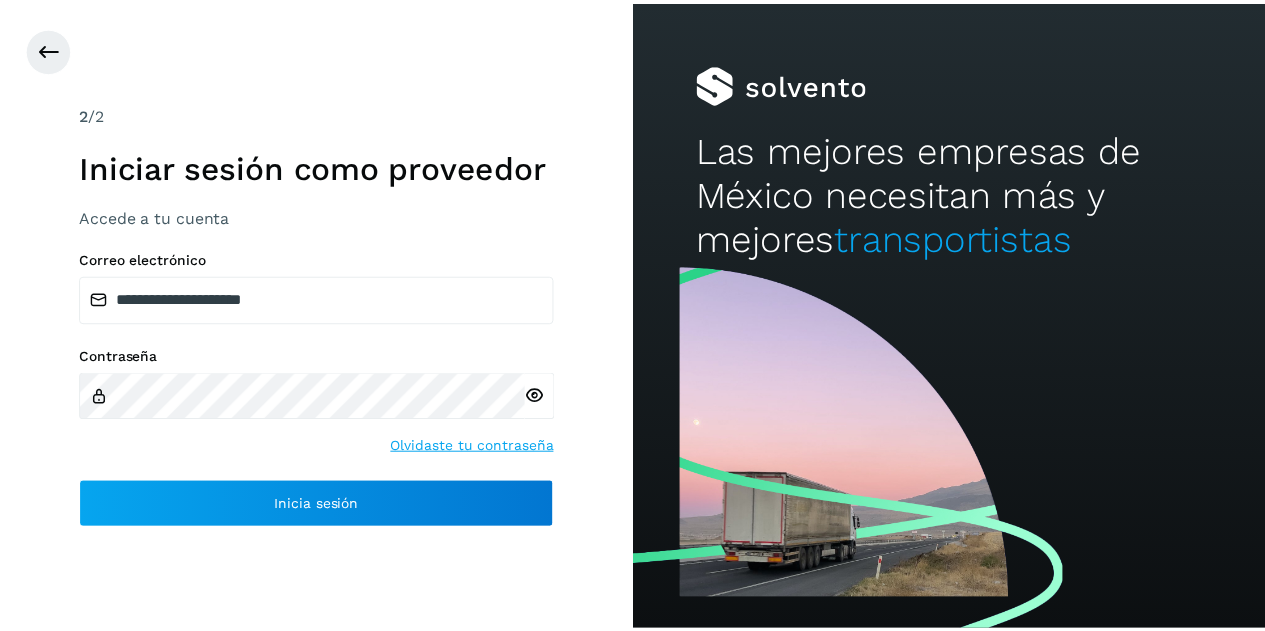 scroll, scrollTop: 0, scrollLeft: 0, axis: both 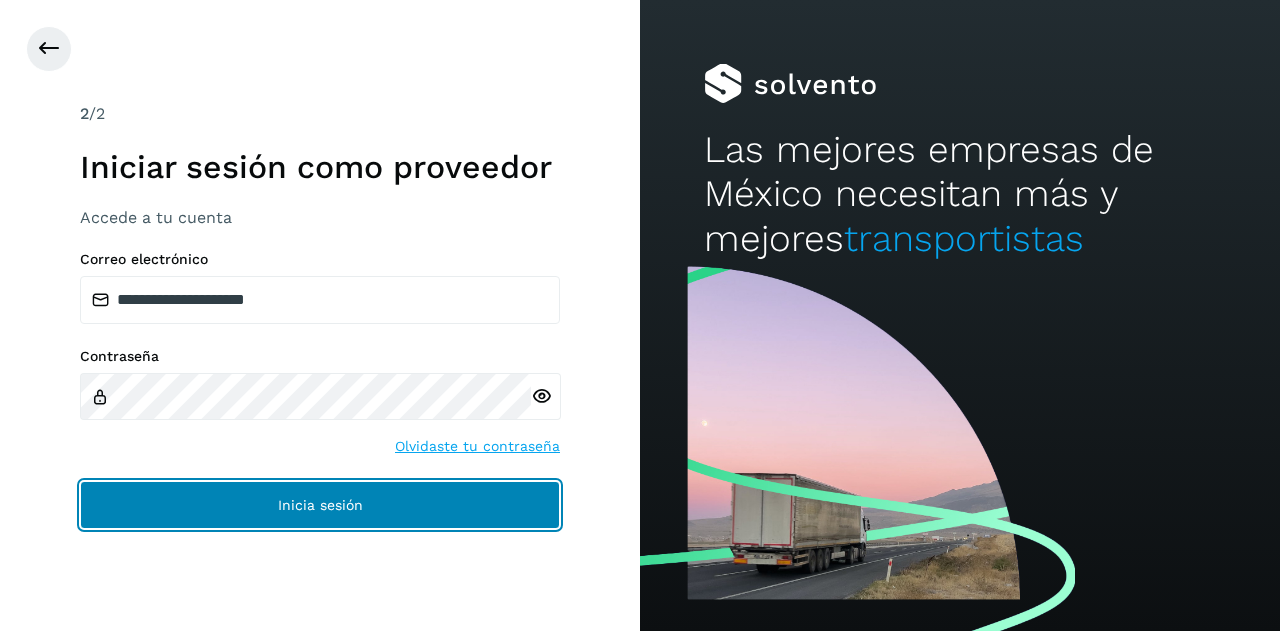 click on "Inicia sesión" at bounding box center [320, 505] 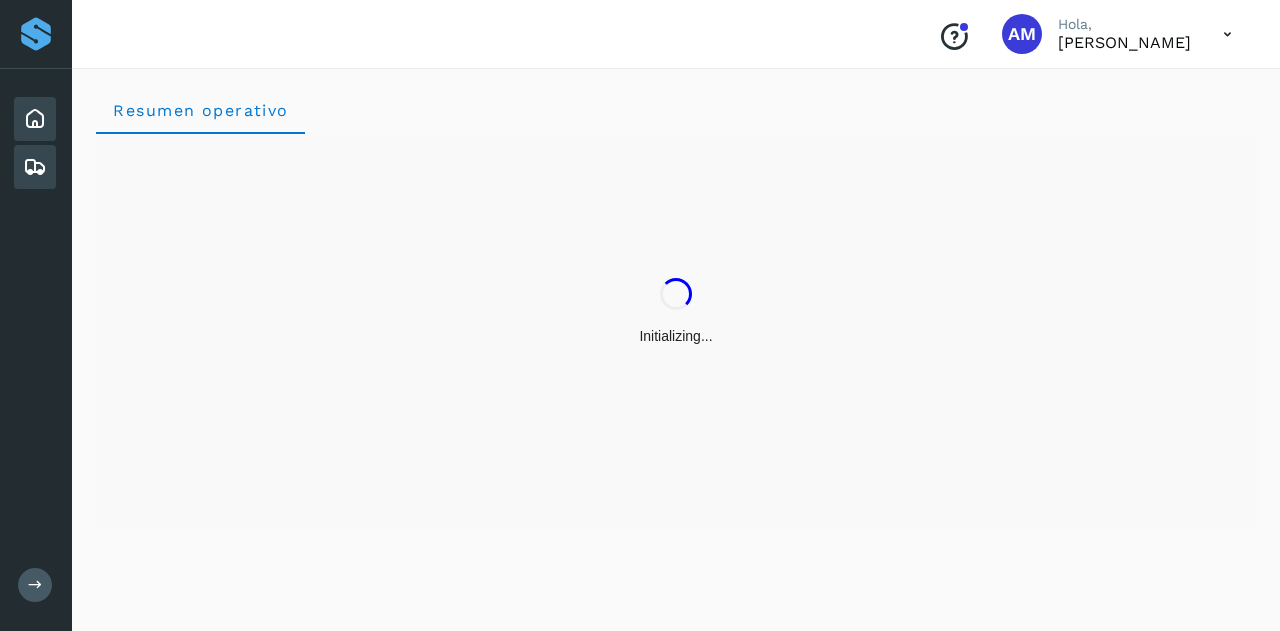click on "Embarques y entregas" 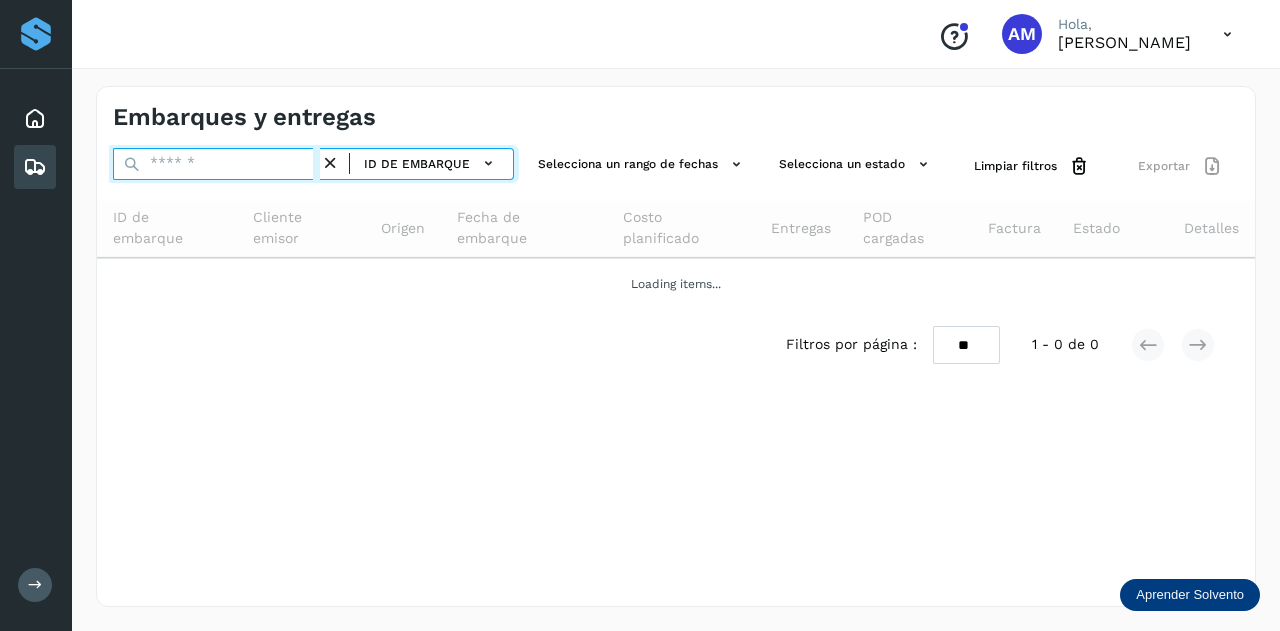 click at bounding box center (216, 164) 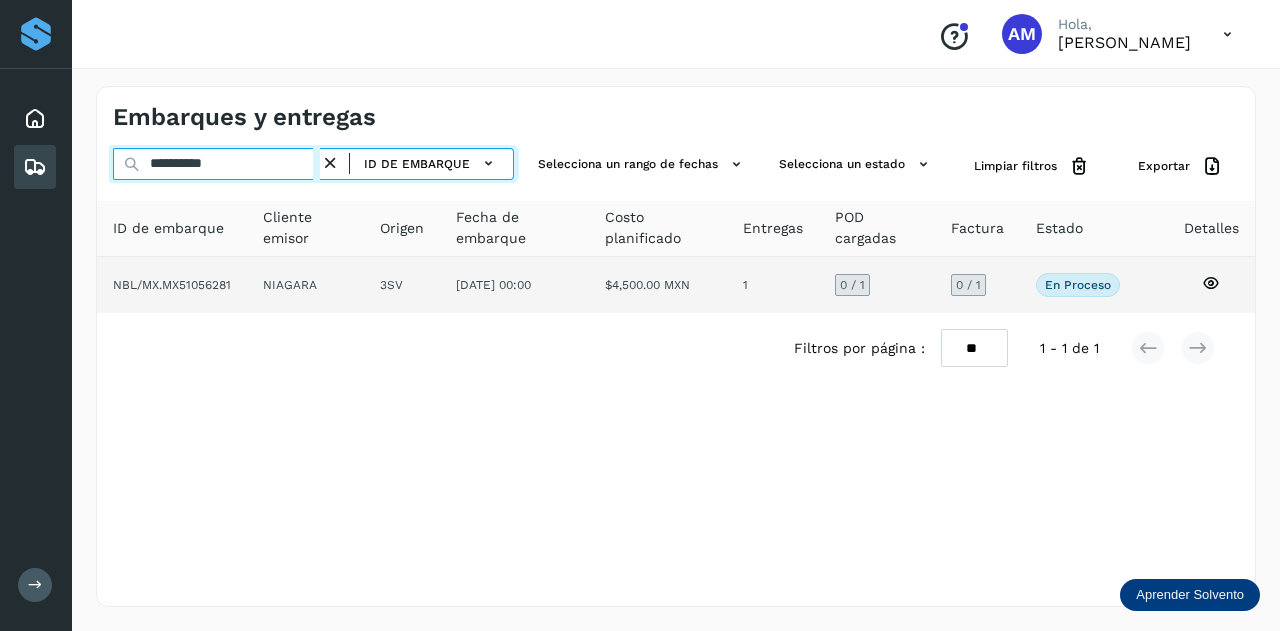 type on "**********" 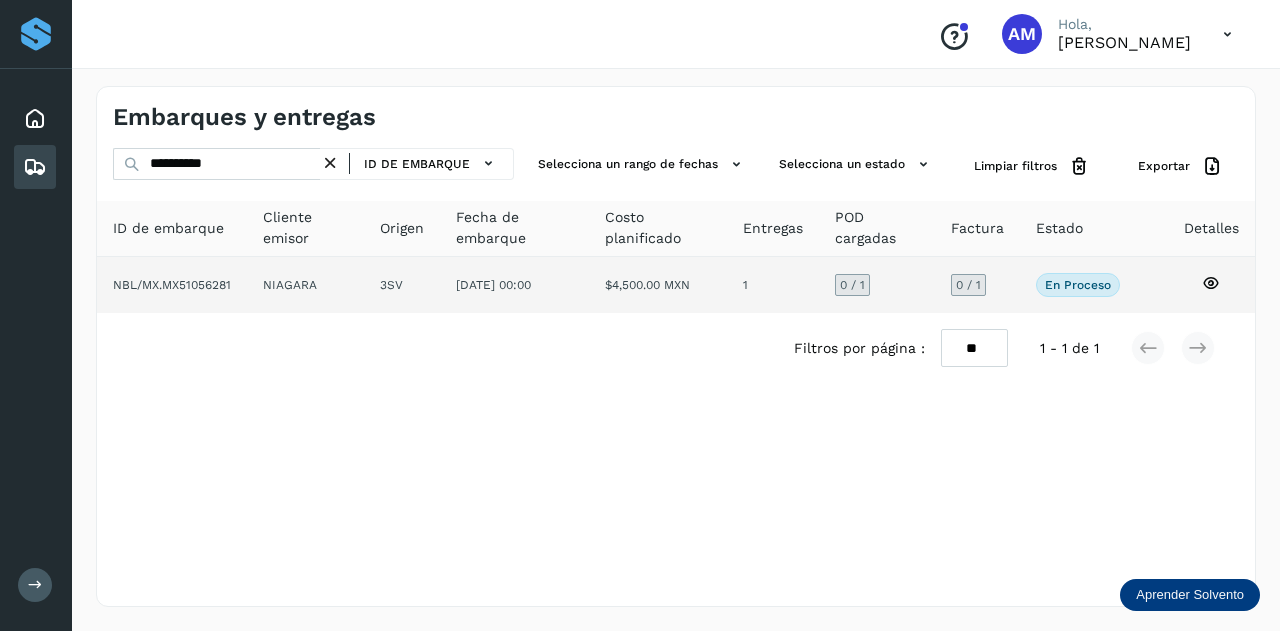 click on "NIAGARA" 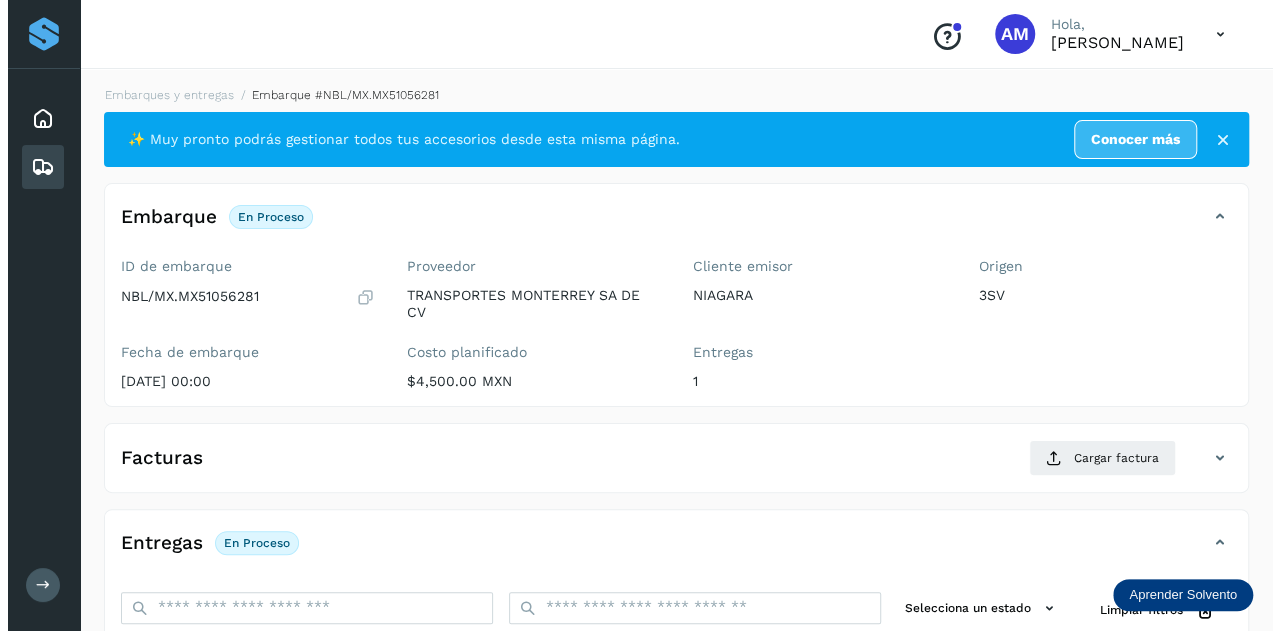 scroll, scrollTop: 200, scrollLeft: 0, axis: vertical 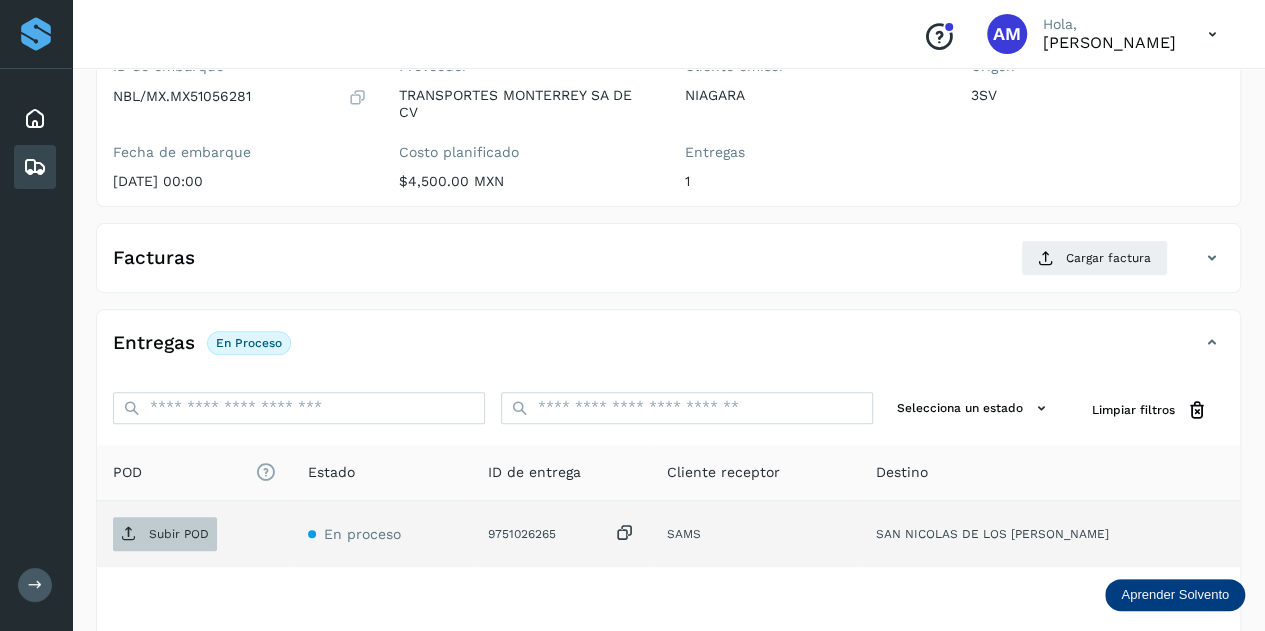 click on "Subir POD" at bounding box center (179, 534) 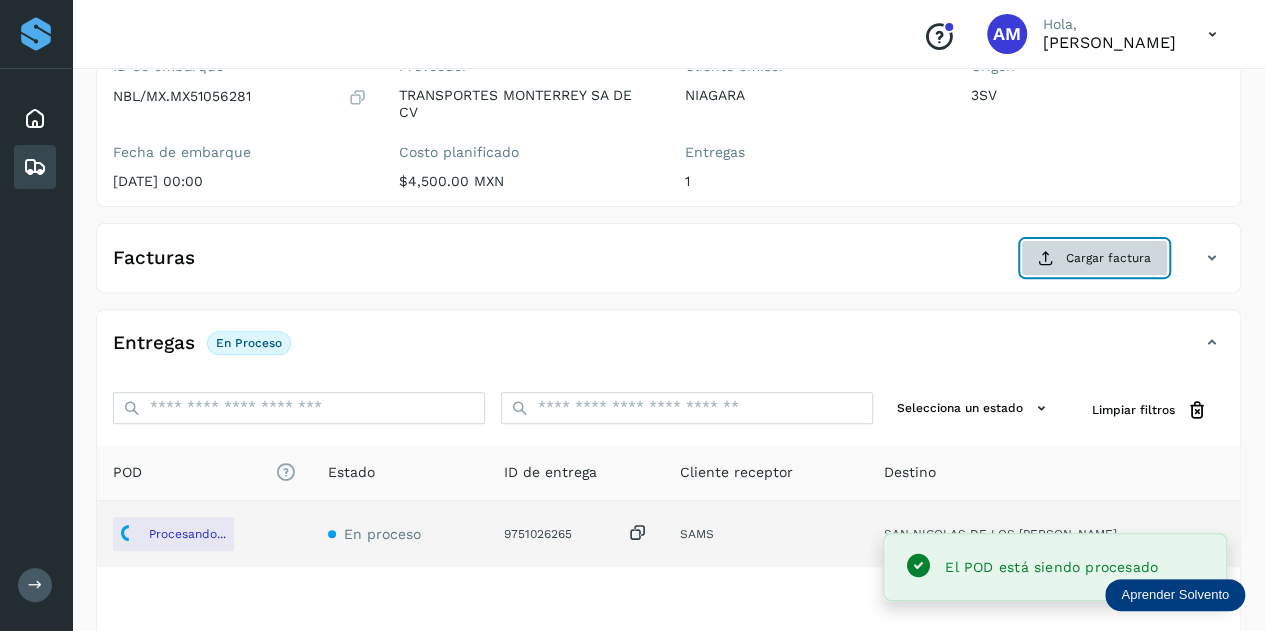 click on "Cargar factura" at bounding box center (1094, 258) 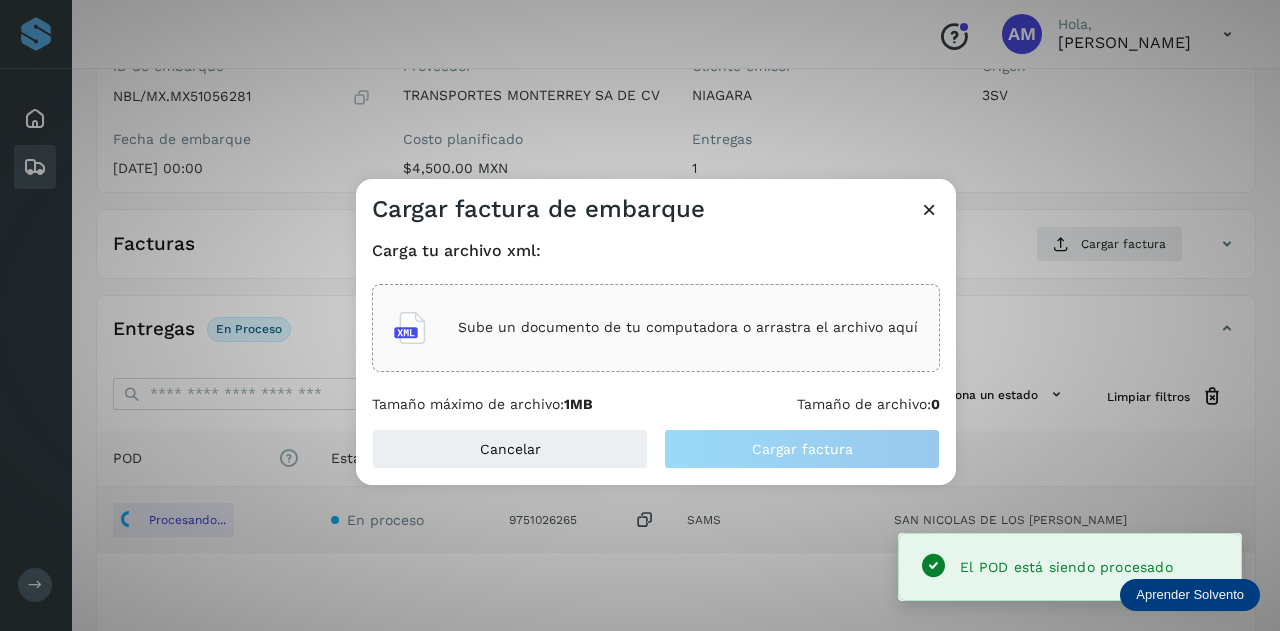 click on "Sube un documento de tu computadora o arrastra el archivo aquí" at bounding box center (688, 327) 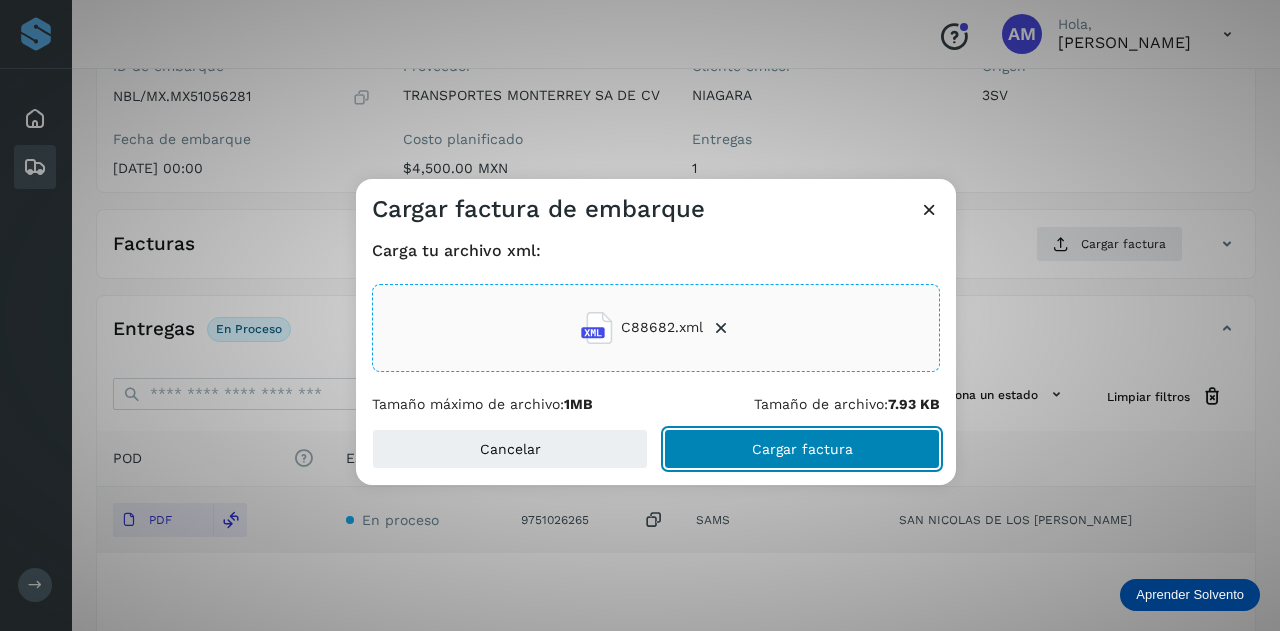 click on "Cargar factura" 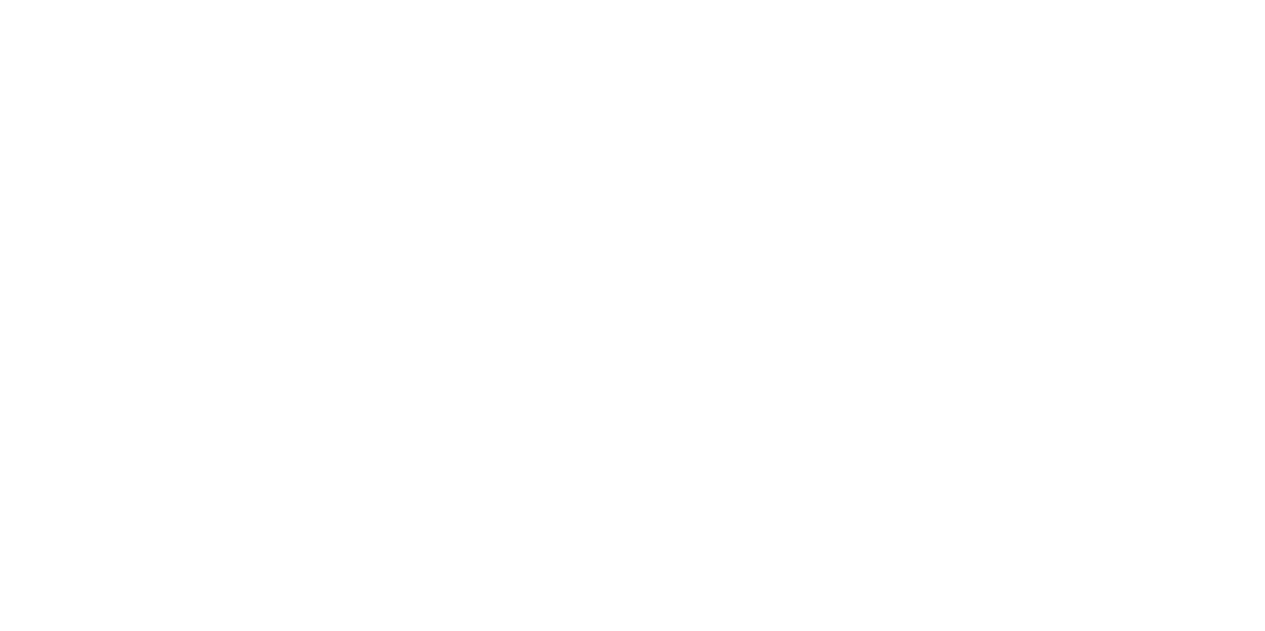 scroll, scrollTop: 0, scrollLeft: 0, axis: both 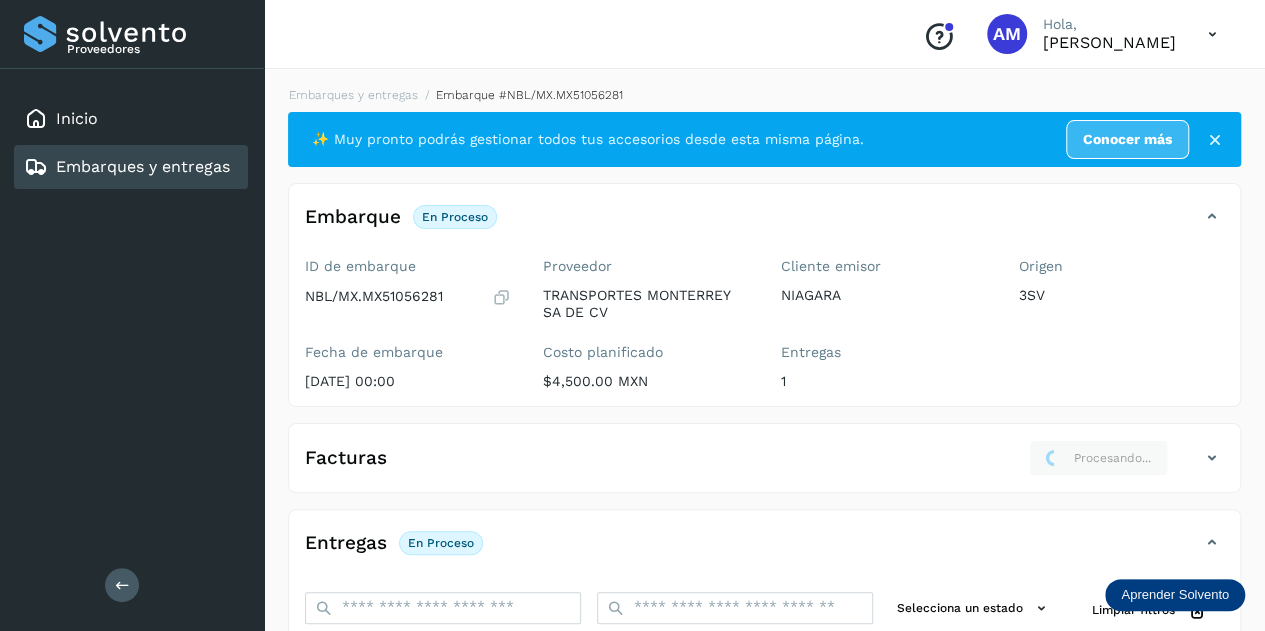 click at bounding box center (122, 584) 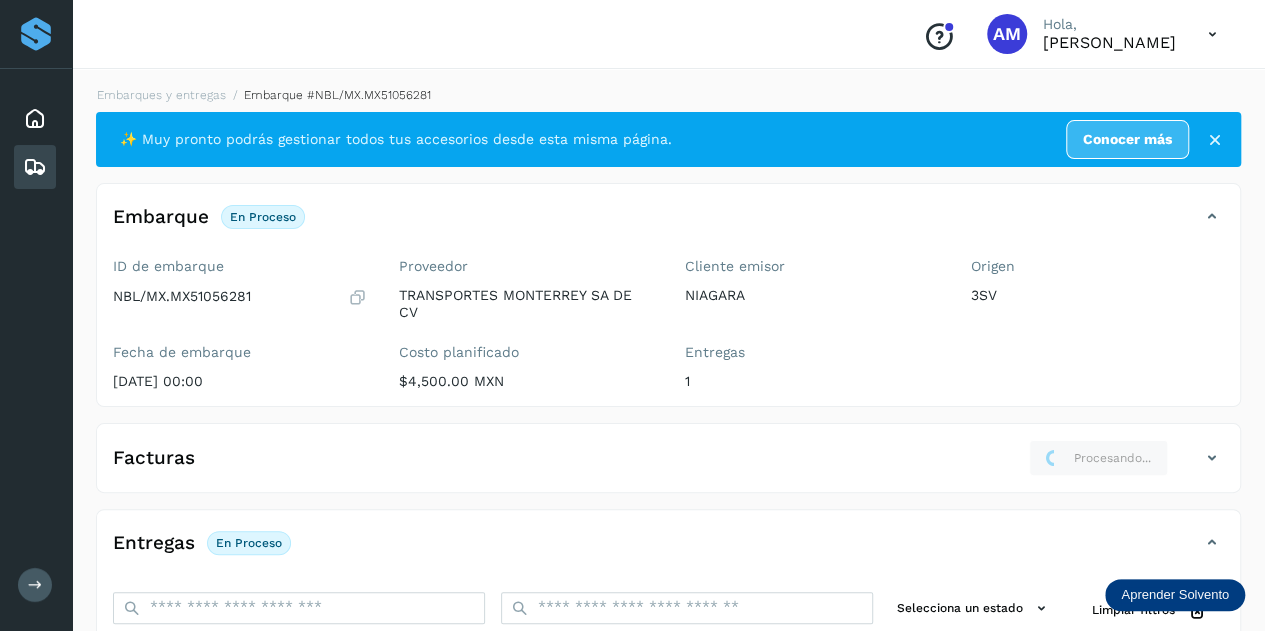 scroll, scrollTop: 200, scrollLeft: 0, axis: vertical 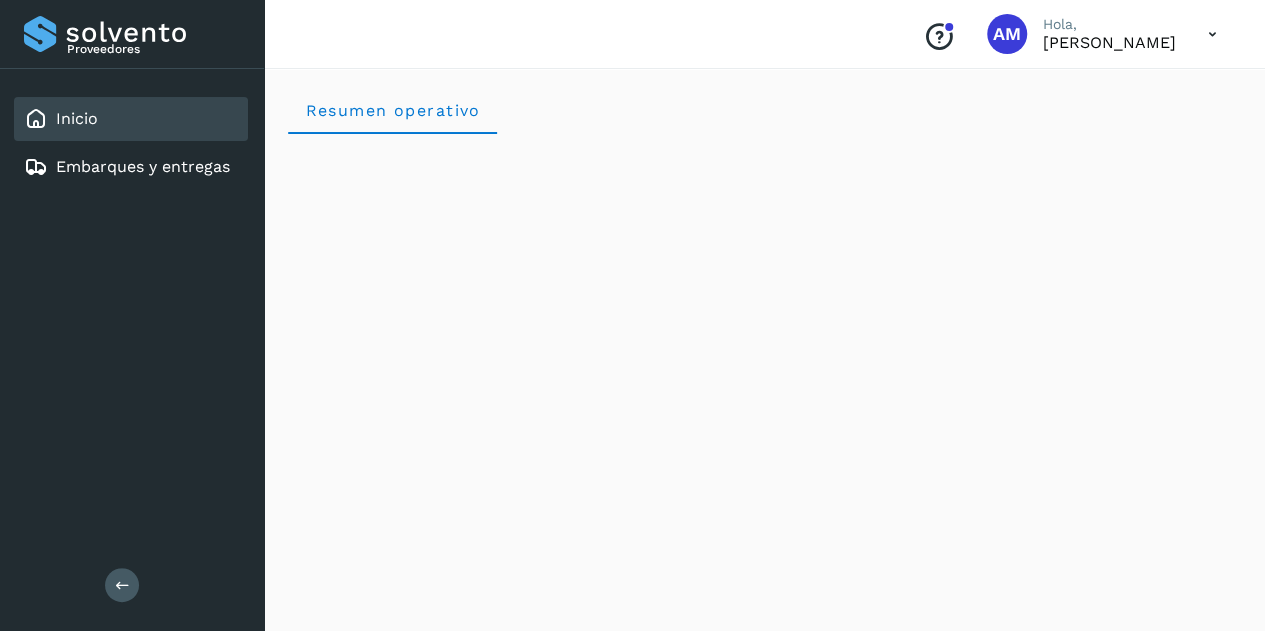 click at bounding box center [122, 585] 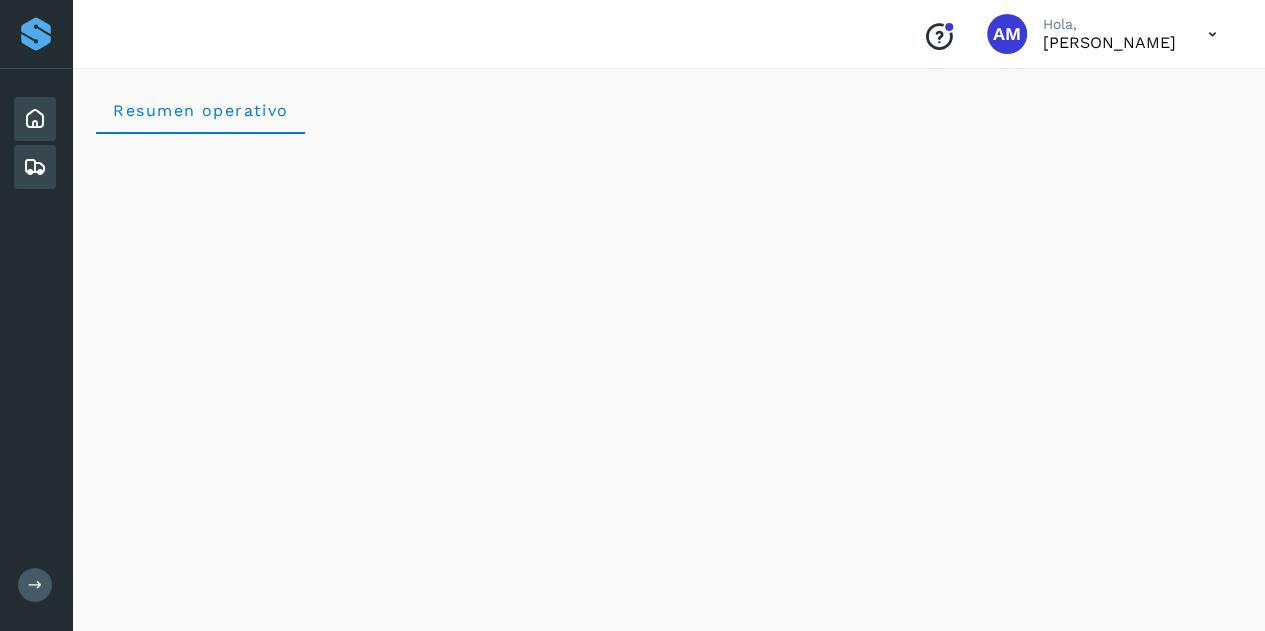 click at bounding box center (35, 167) 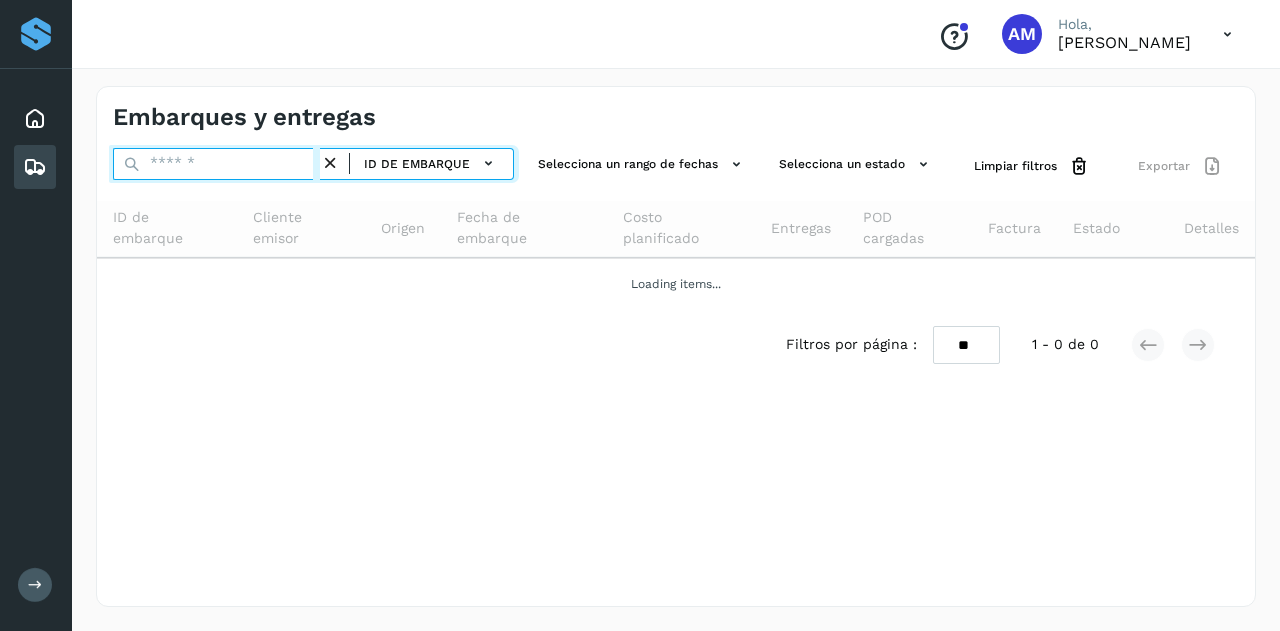 click at bounding box center (216, 164) 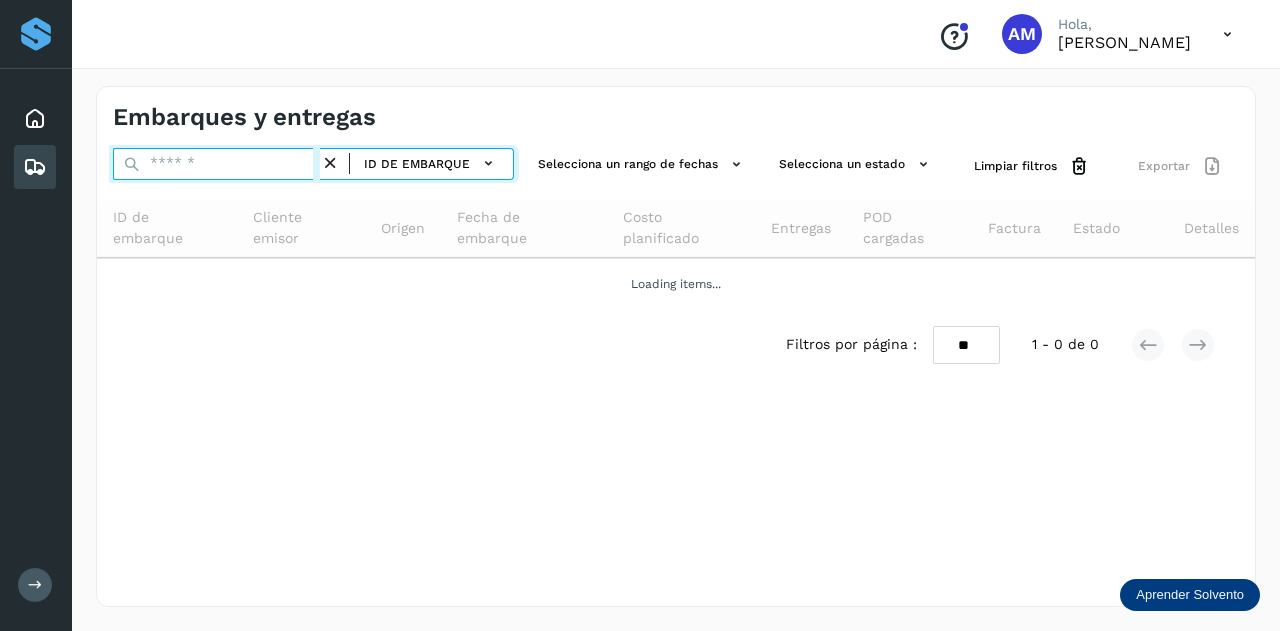 paste on "**********" 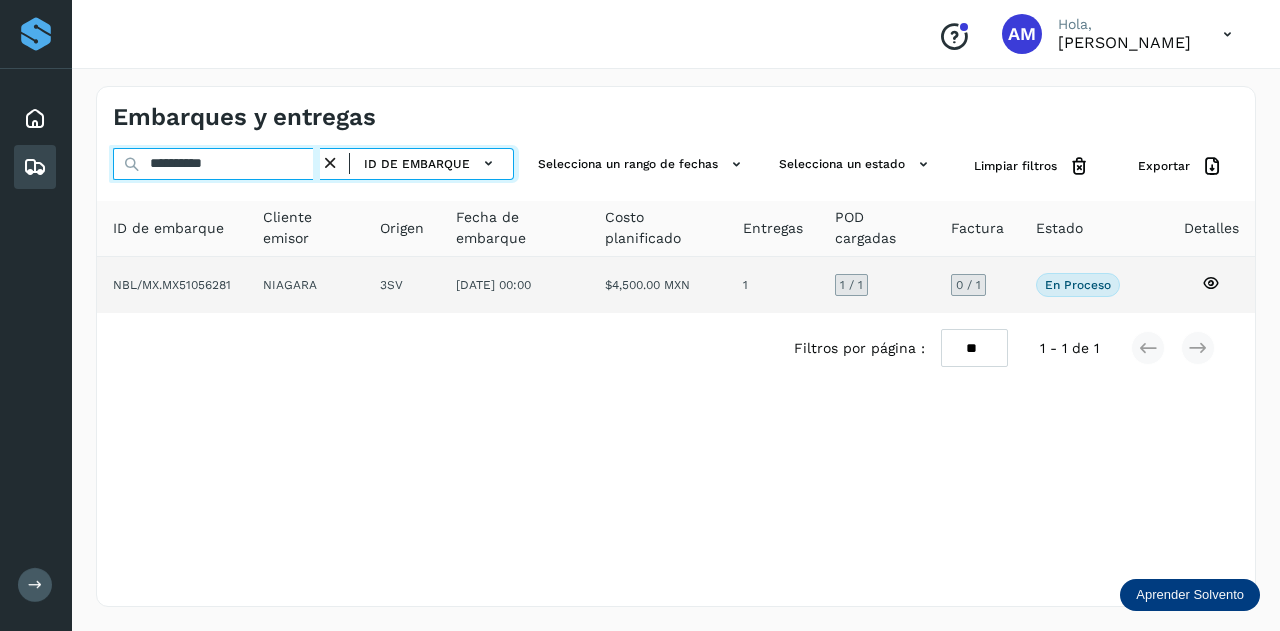 type on "**********" 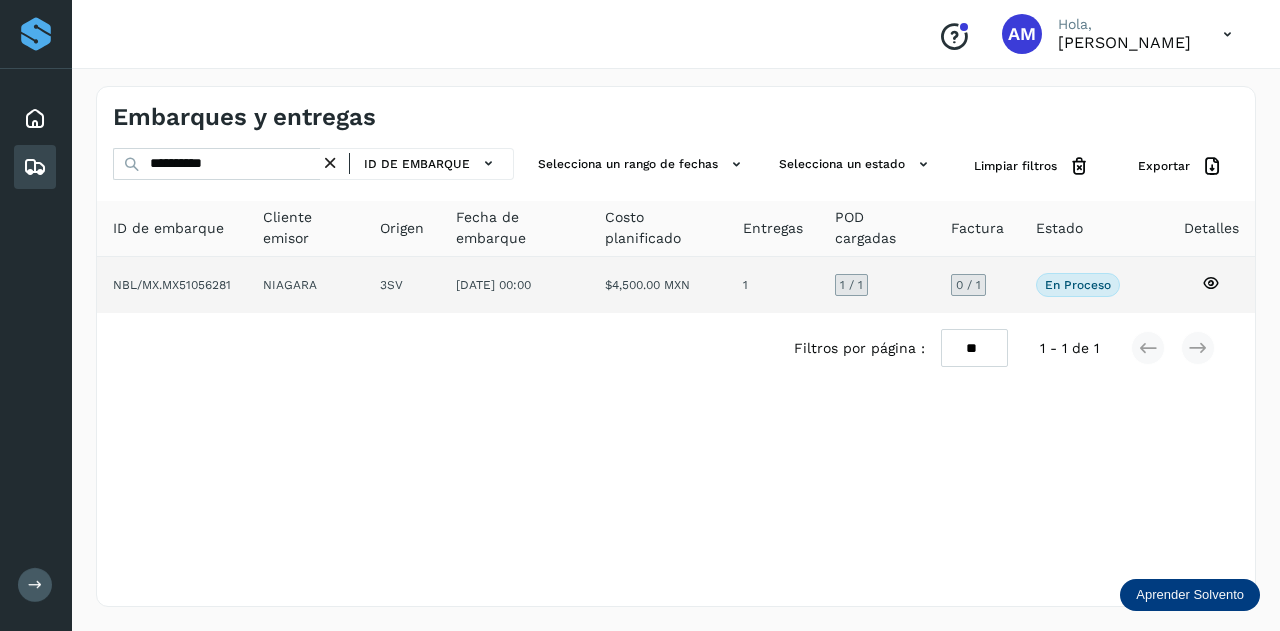 click on "NIAGARA" 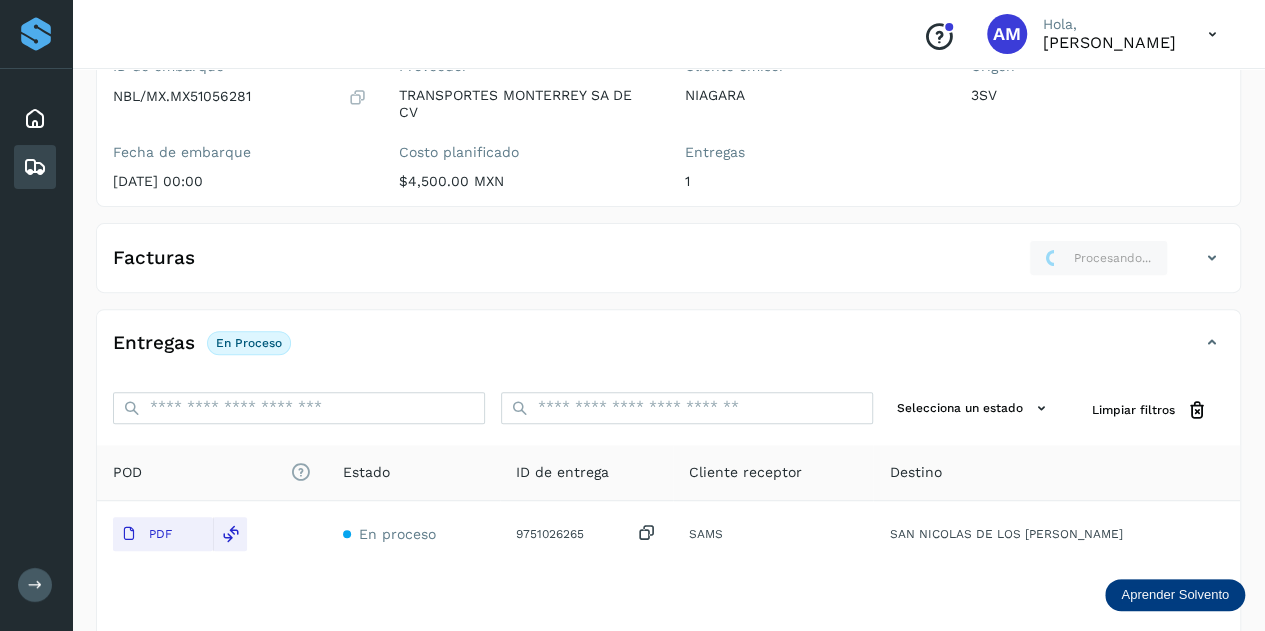 scroll, scrollTop: 0, scrollLeft: 0, axis: both 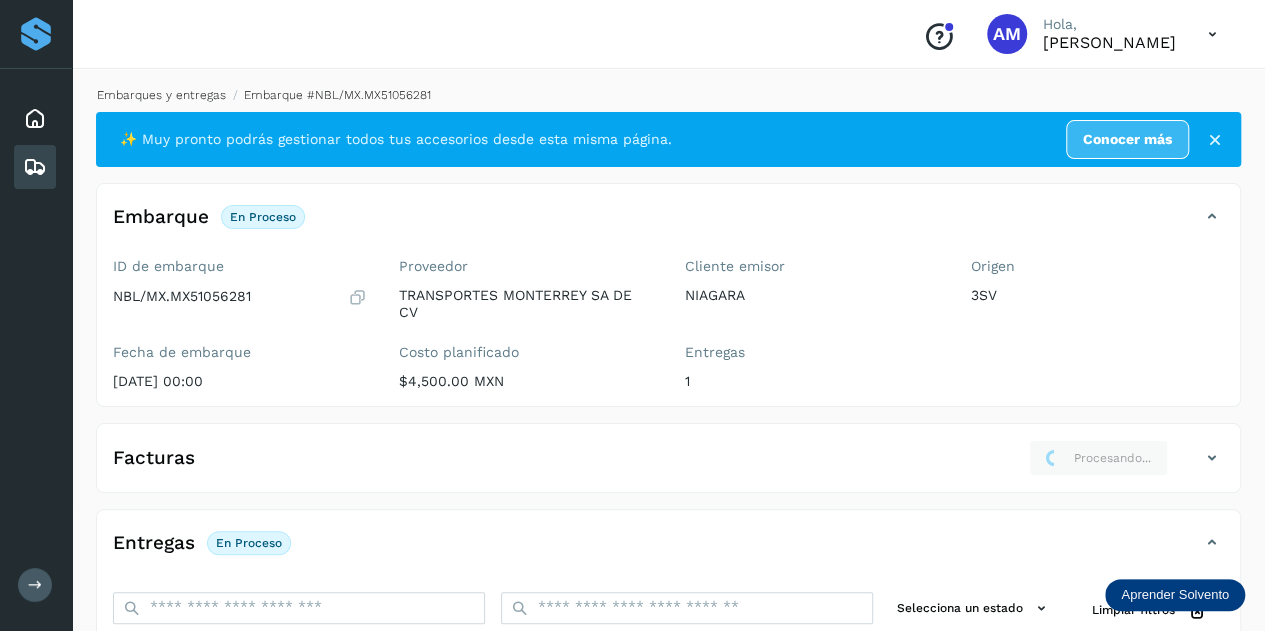 click on "Embarques y entregas" at bounding box center [161, 95] 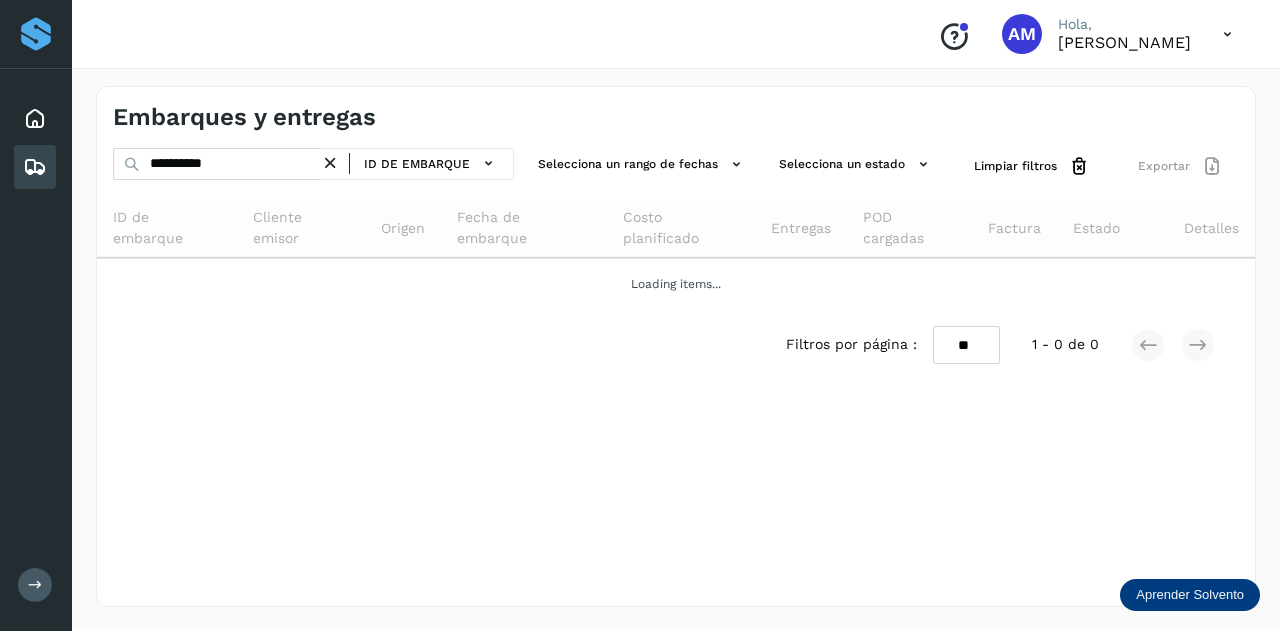 drag, startPoint x: 337, startPoint y: 159, endPoint x: 304, endPoint y: 165, distance: 33.54102 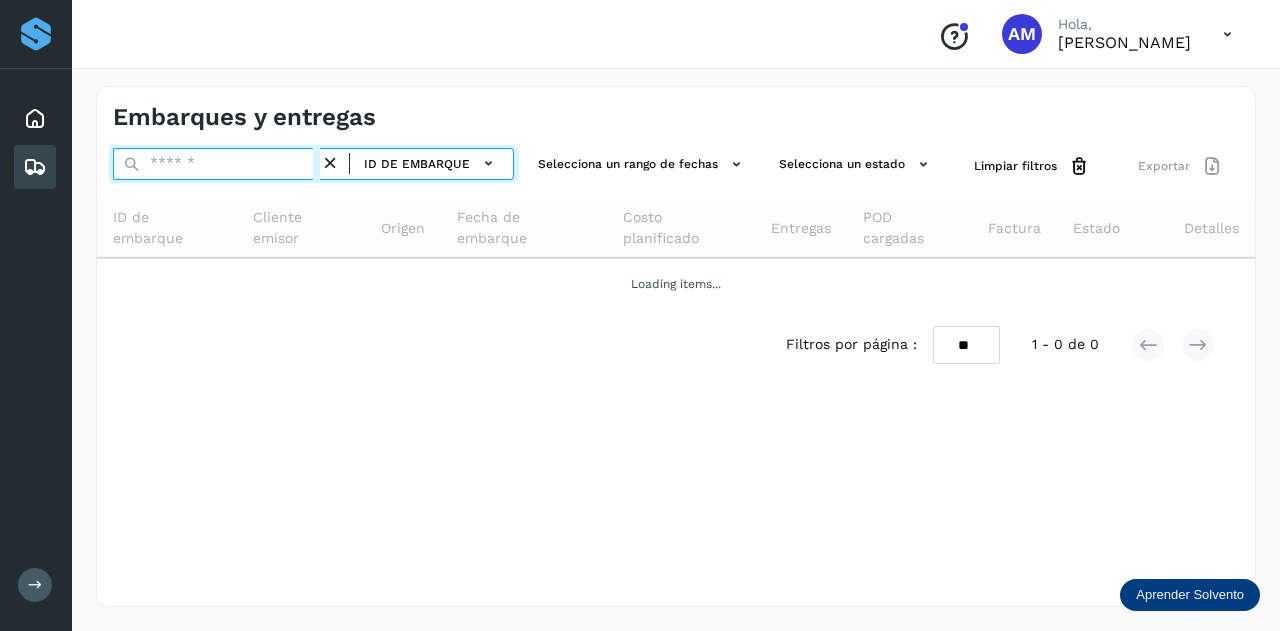 click at bounding box center [216, 164] 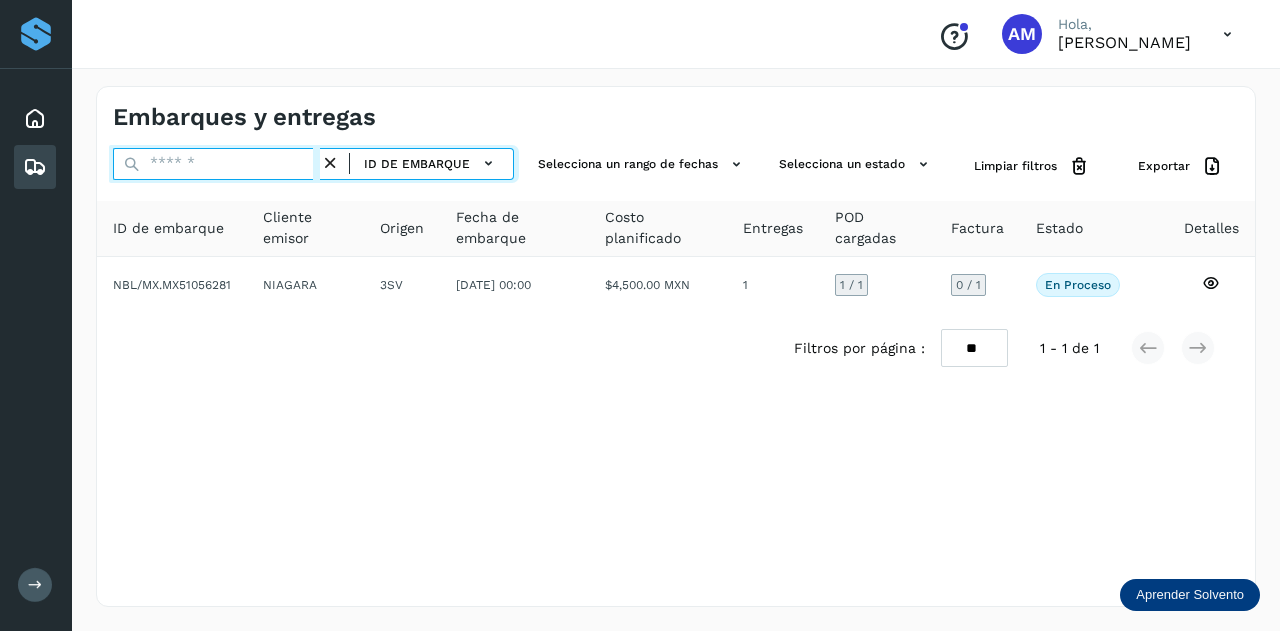 paste on "**********" 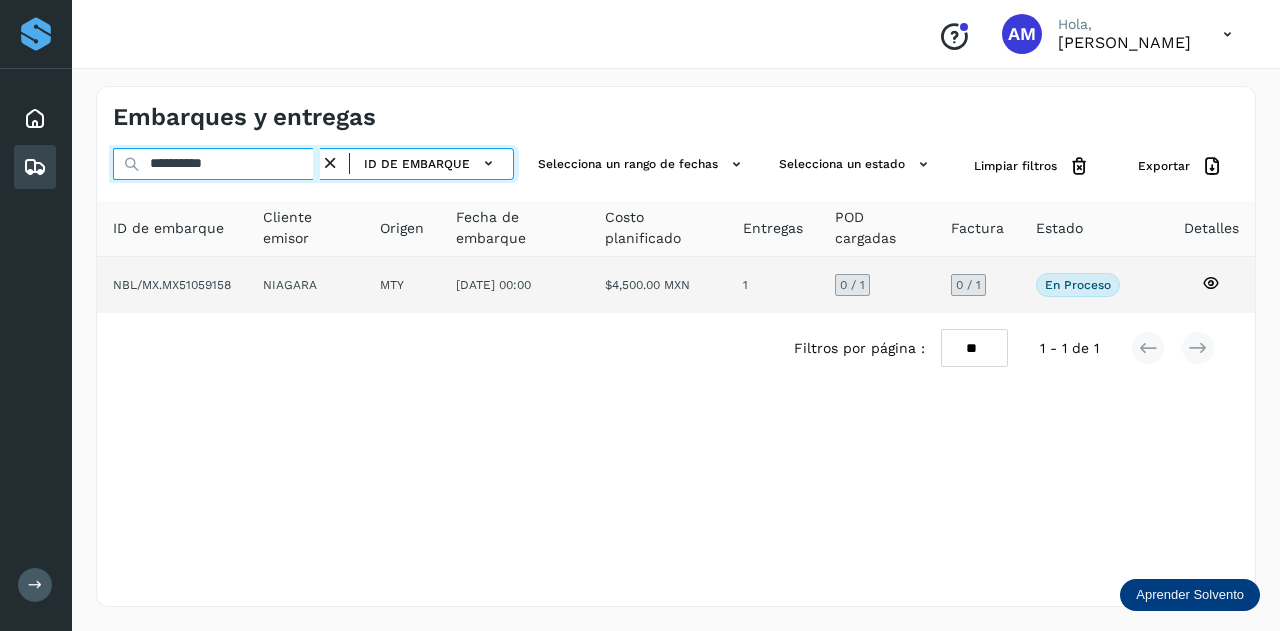 type on "**********" 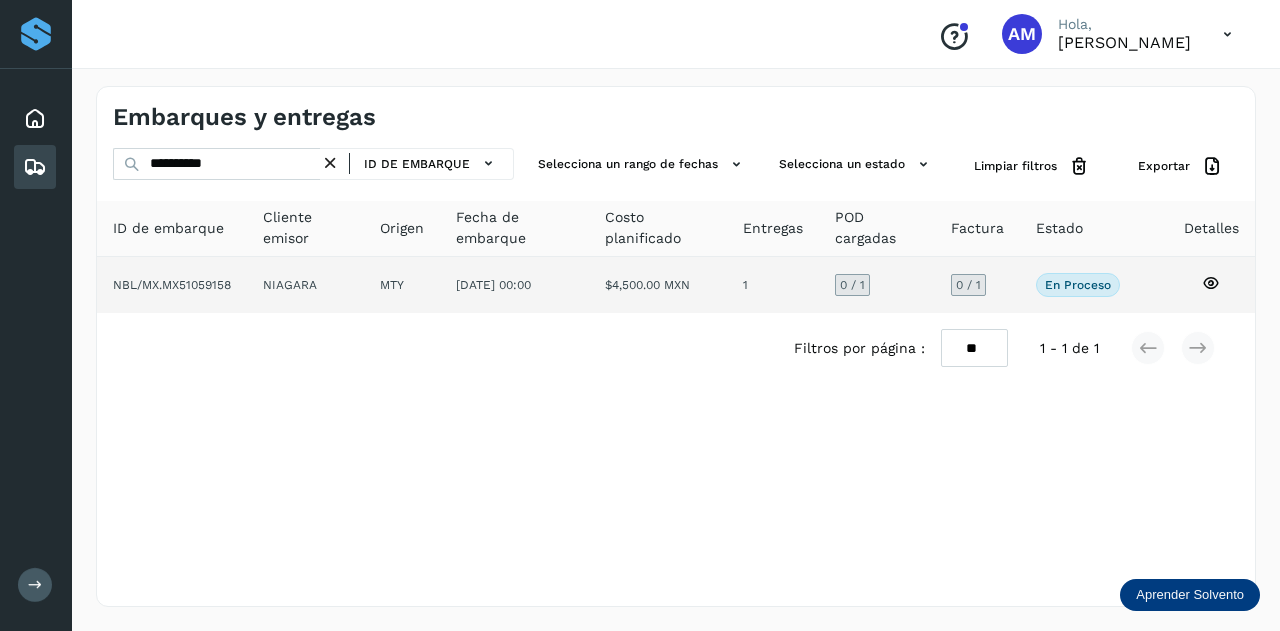click on "NIAGARA" 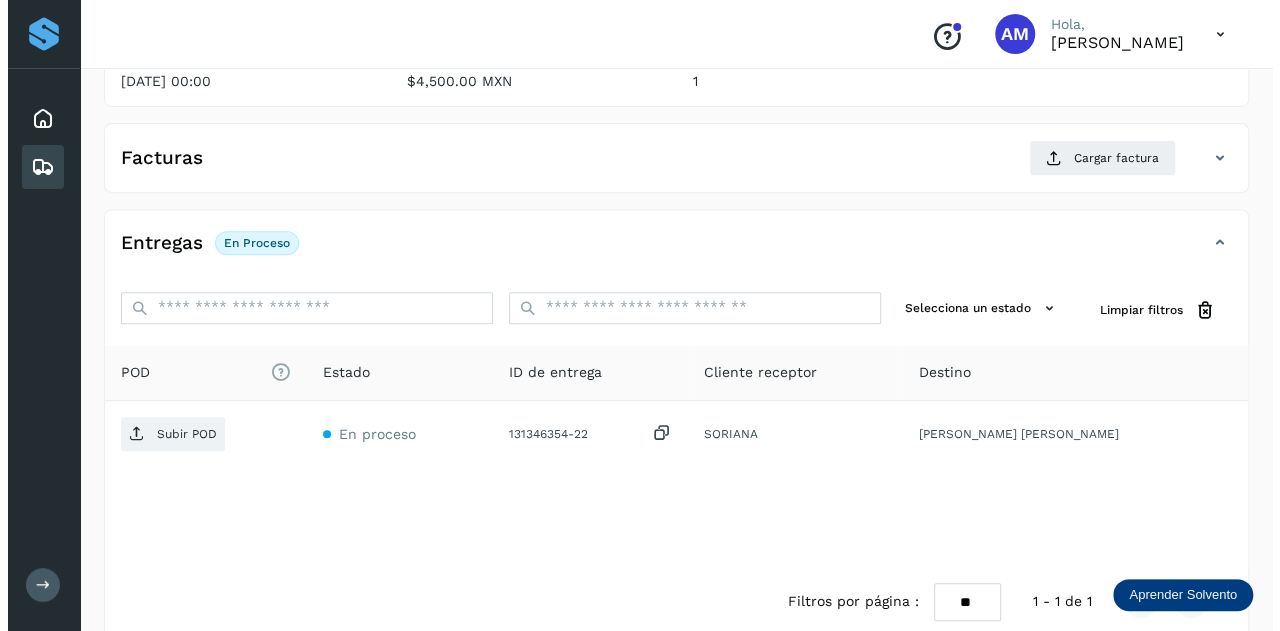 scroll, scrollTop: 327, scrollLeft: 0, axis: vertical 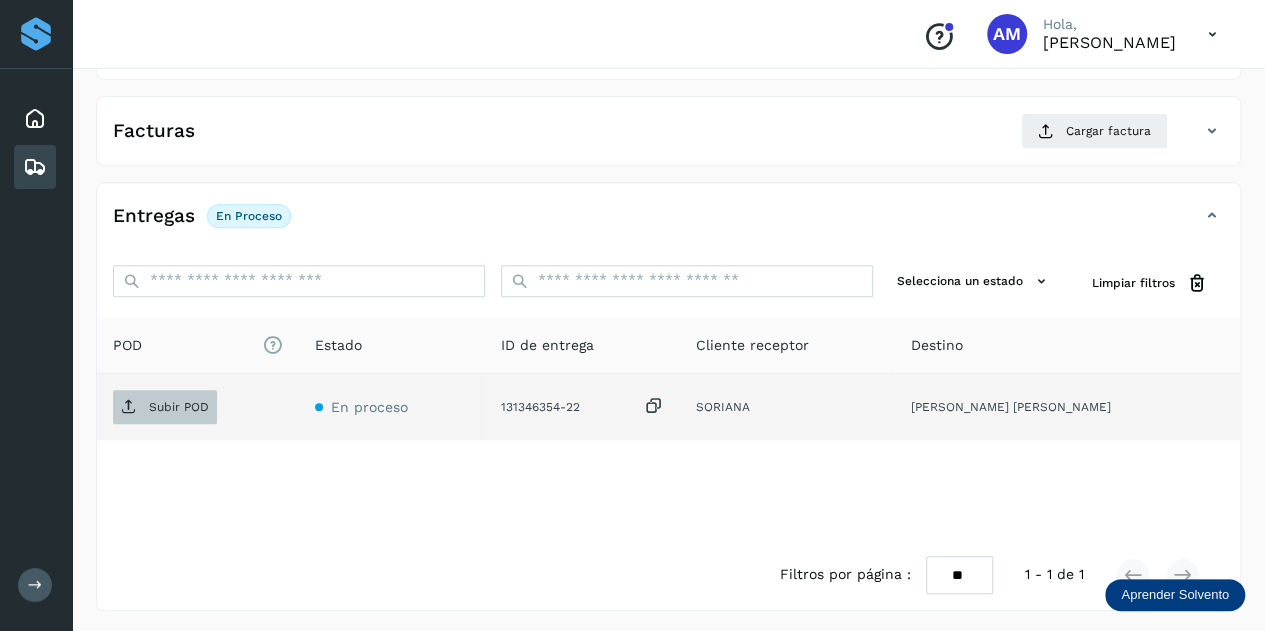 click on "Subir POD" at bounding box center (165, 407) 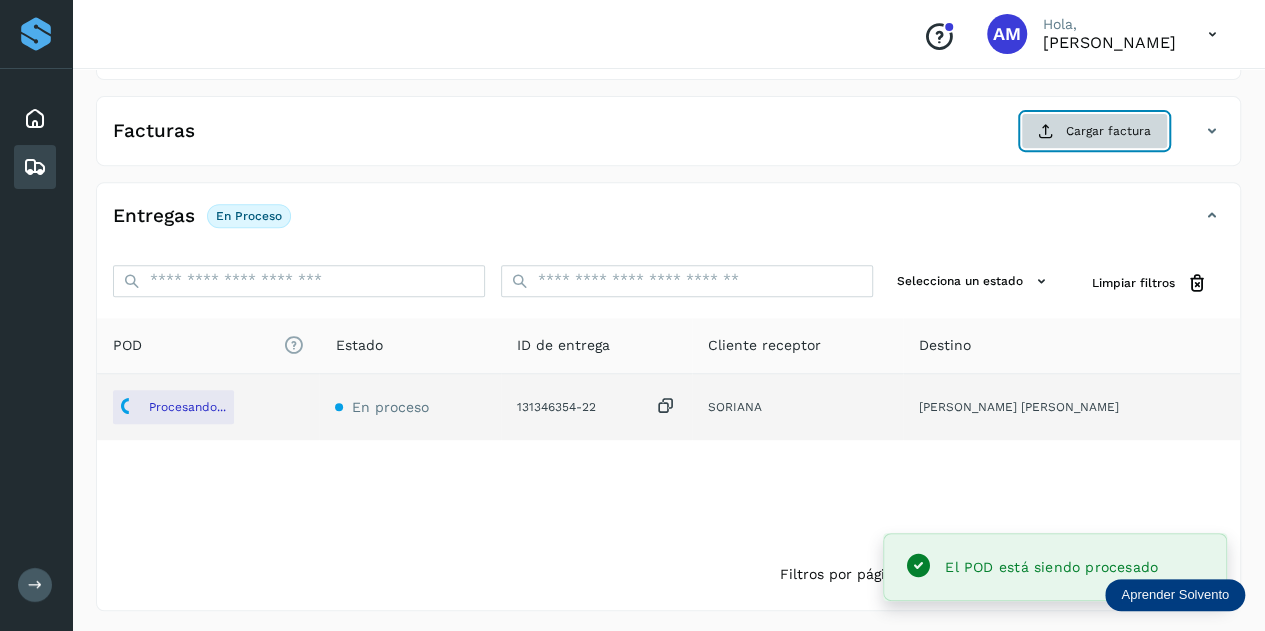 click on "Cargar factura" 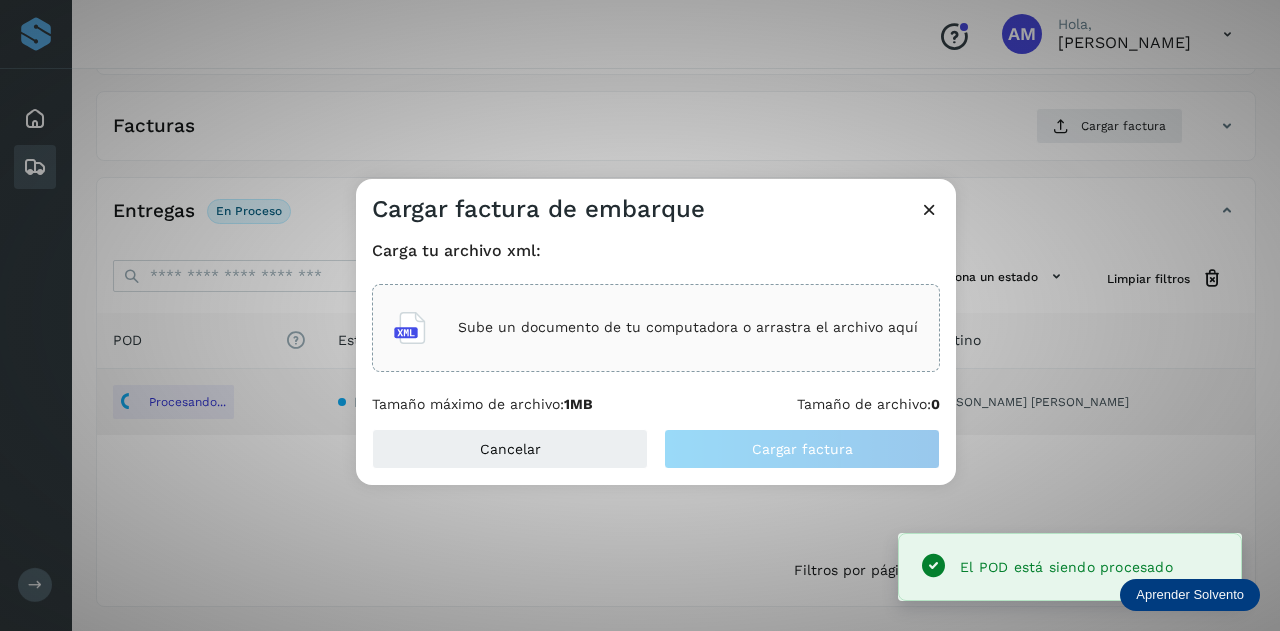 click on "Sube un documento de tu computadora o arrastra el archivo aquí" 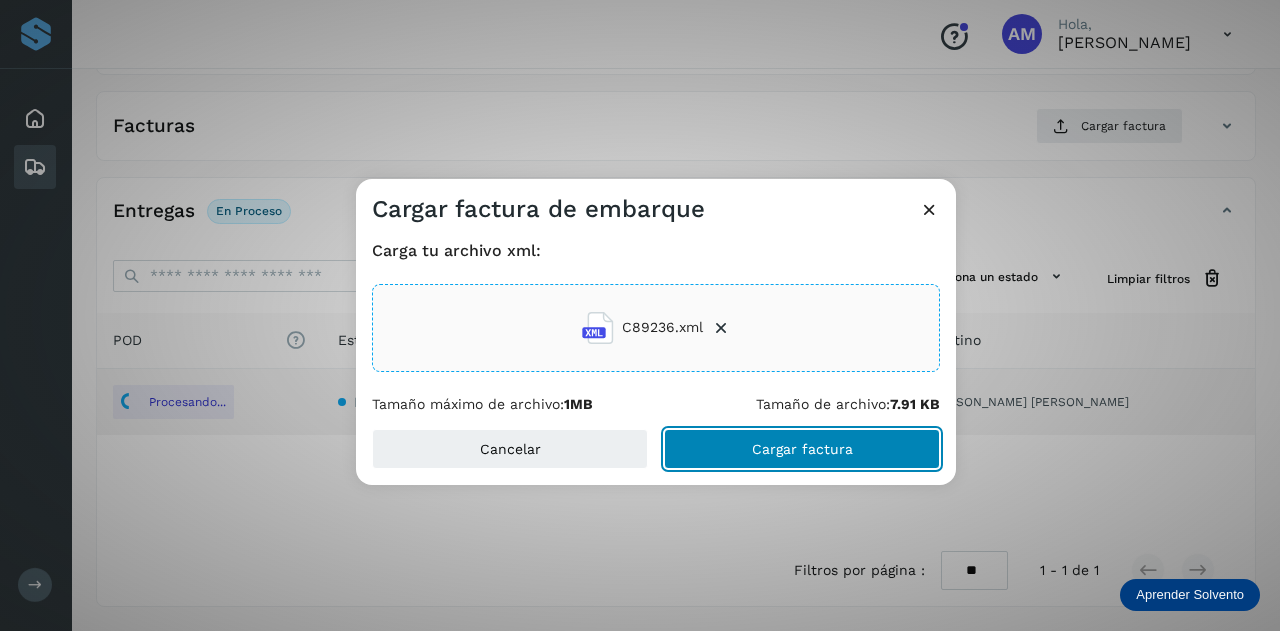 click on "Cargar factura" 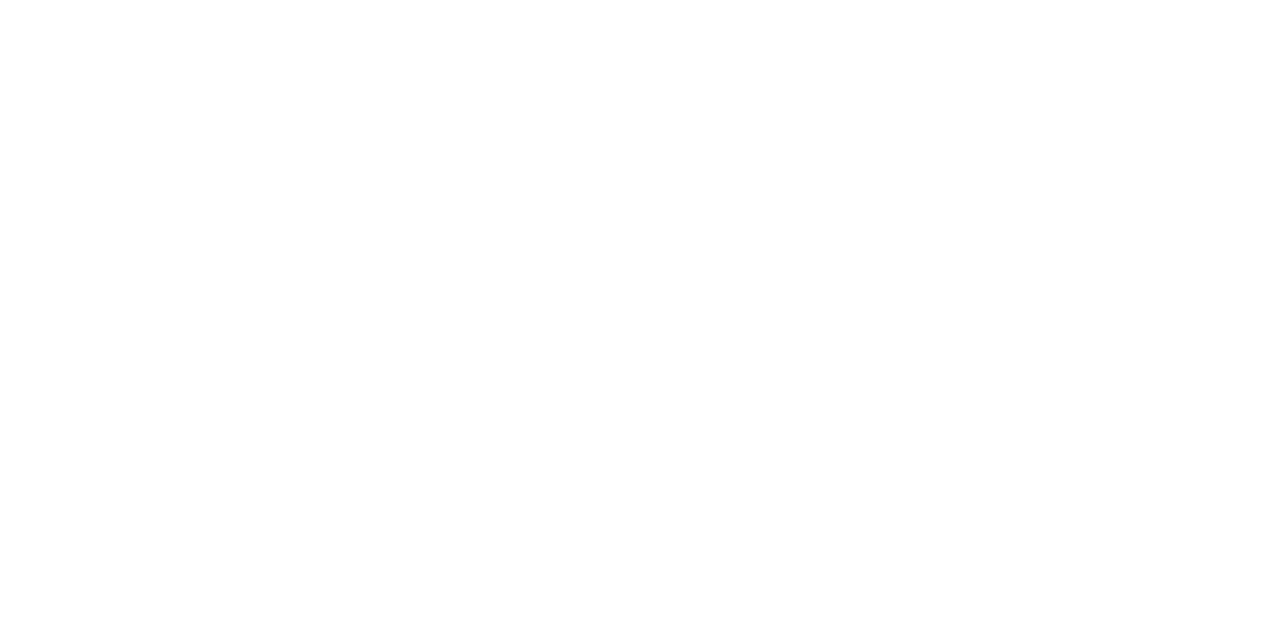 scroll, scrollTop: 0, scrollLeft: 0, axis: both 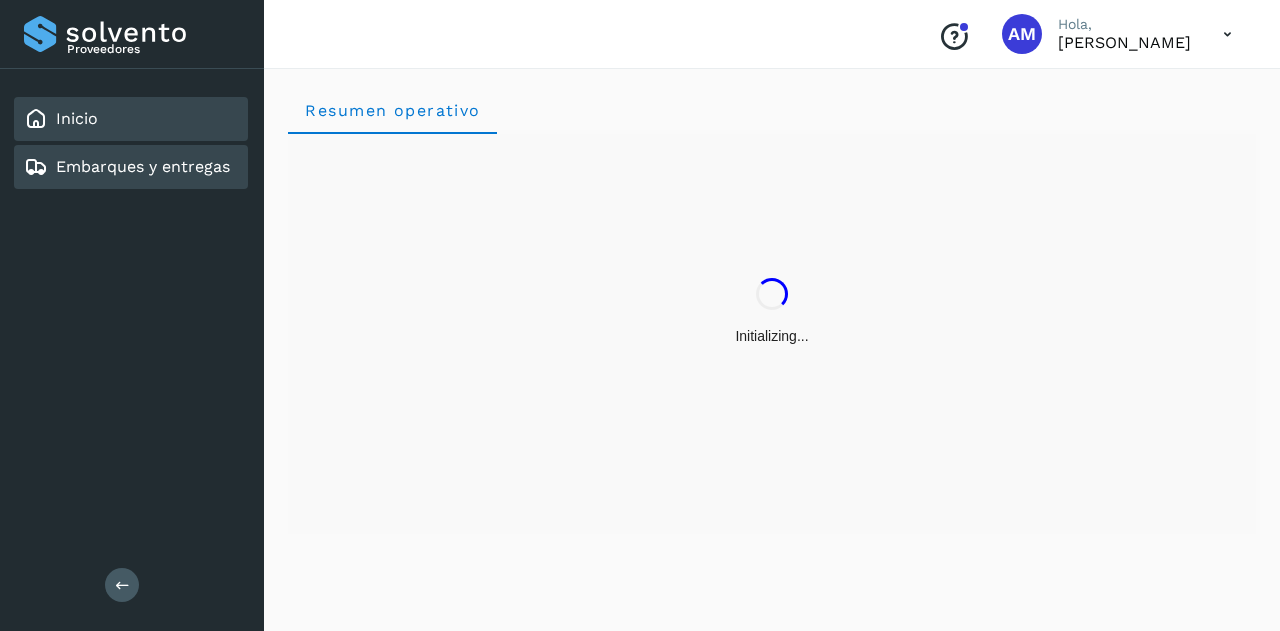 click on "Embarques y entregas" at bounding box center [143, 166] 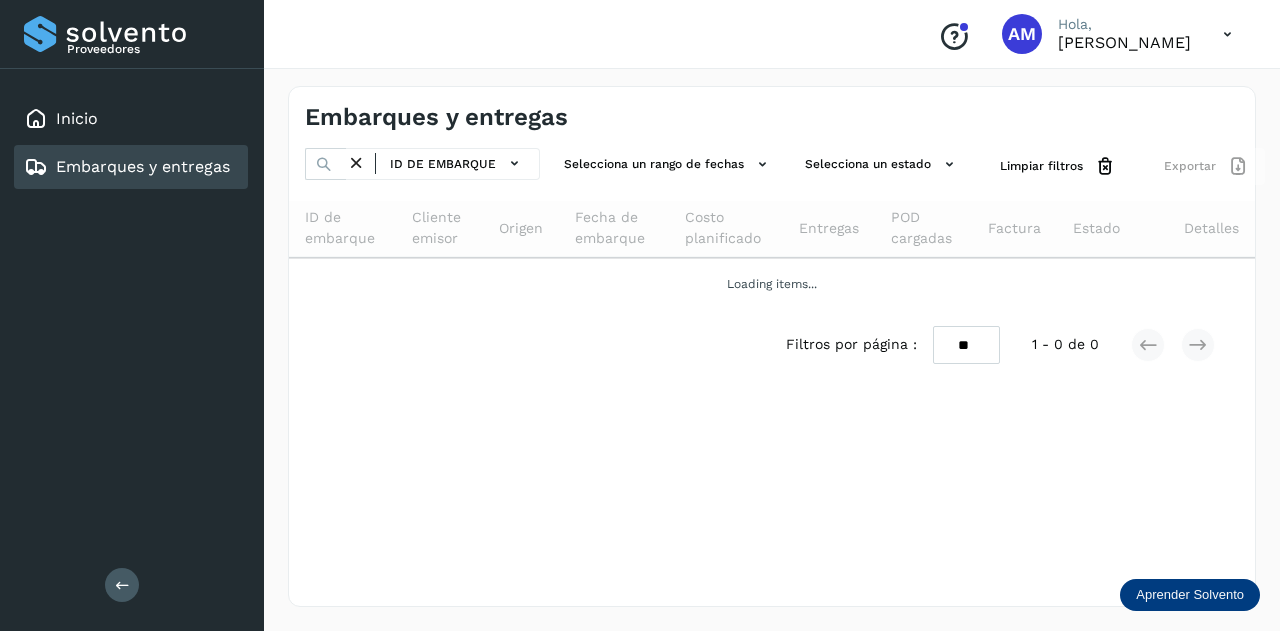 click at bounding box center (122, 585) 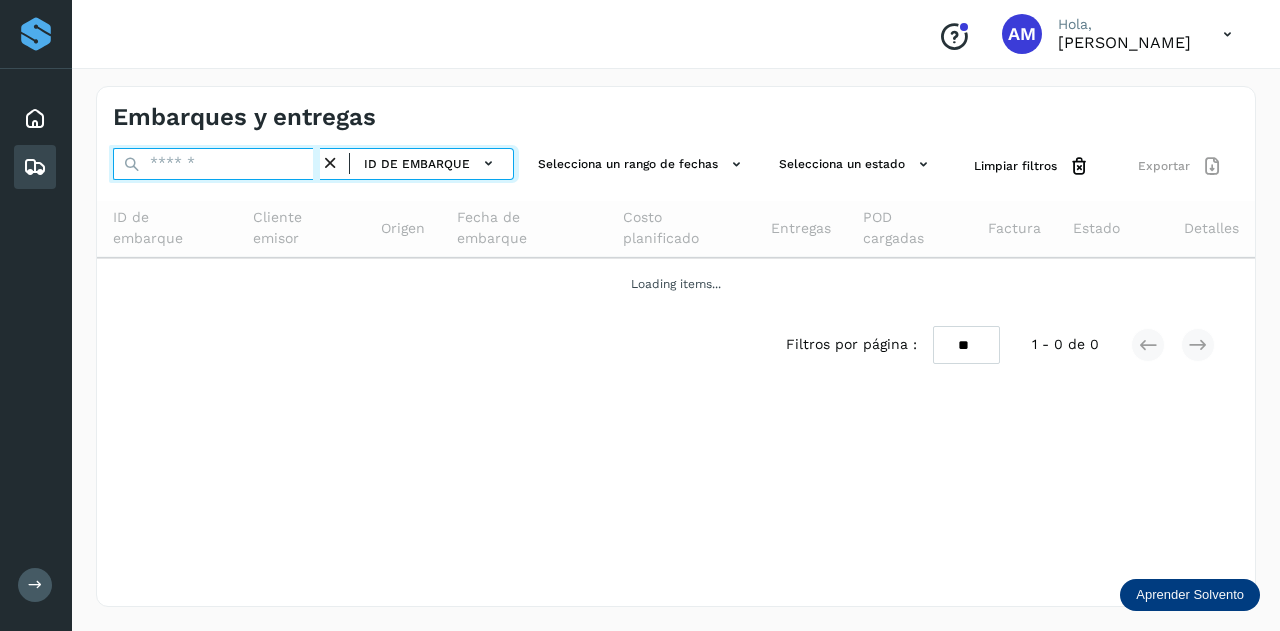 click at bounding box center [216, 164] 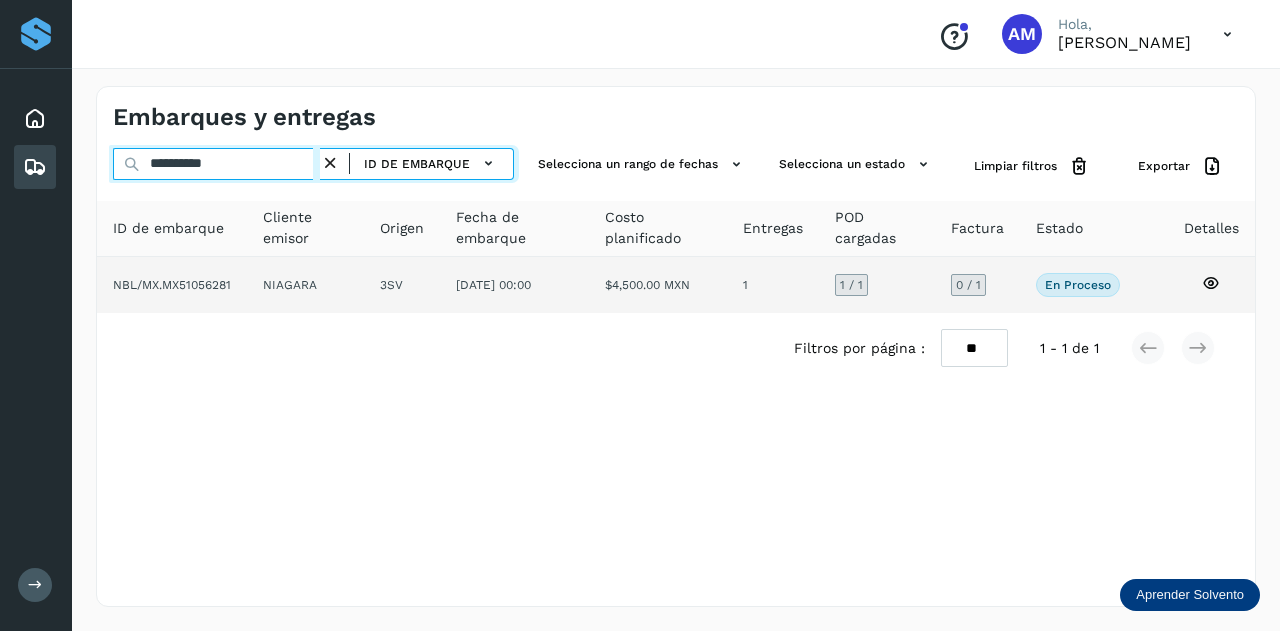 type on "**********" 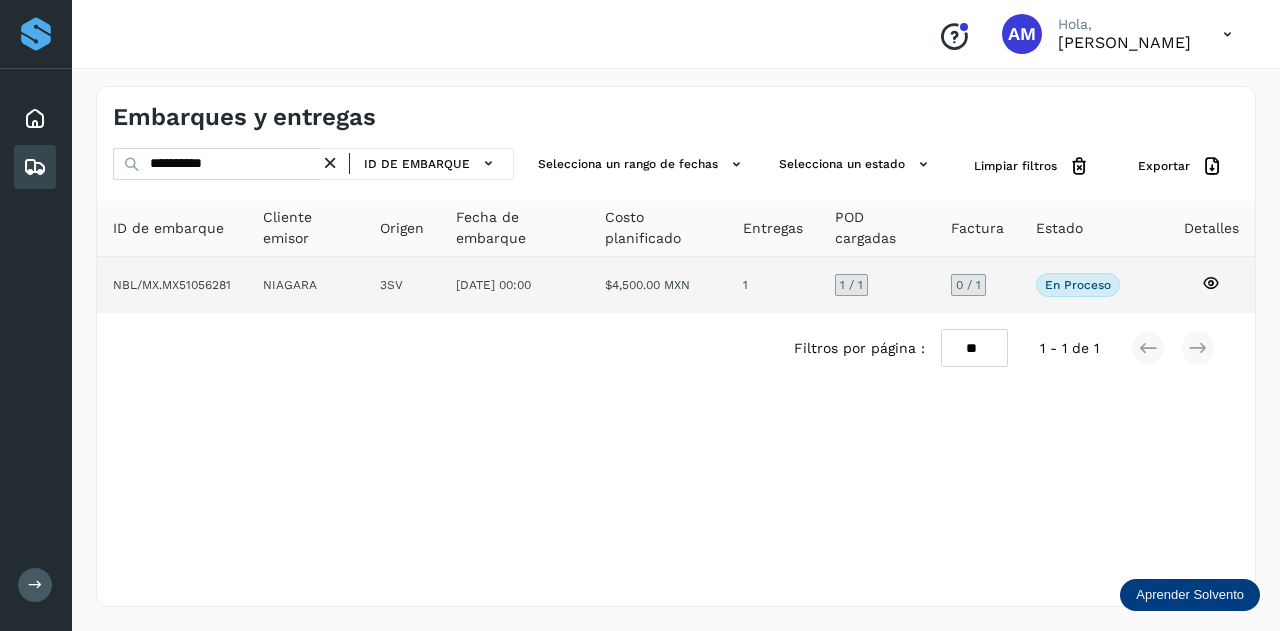 click on "NIAGARA" 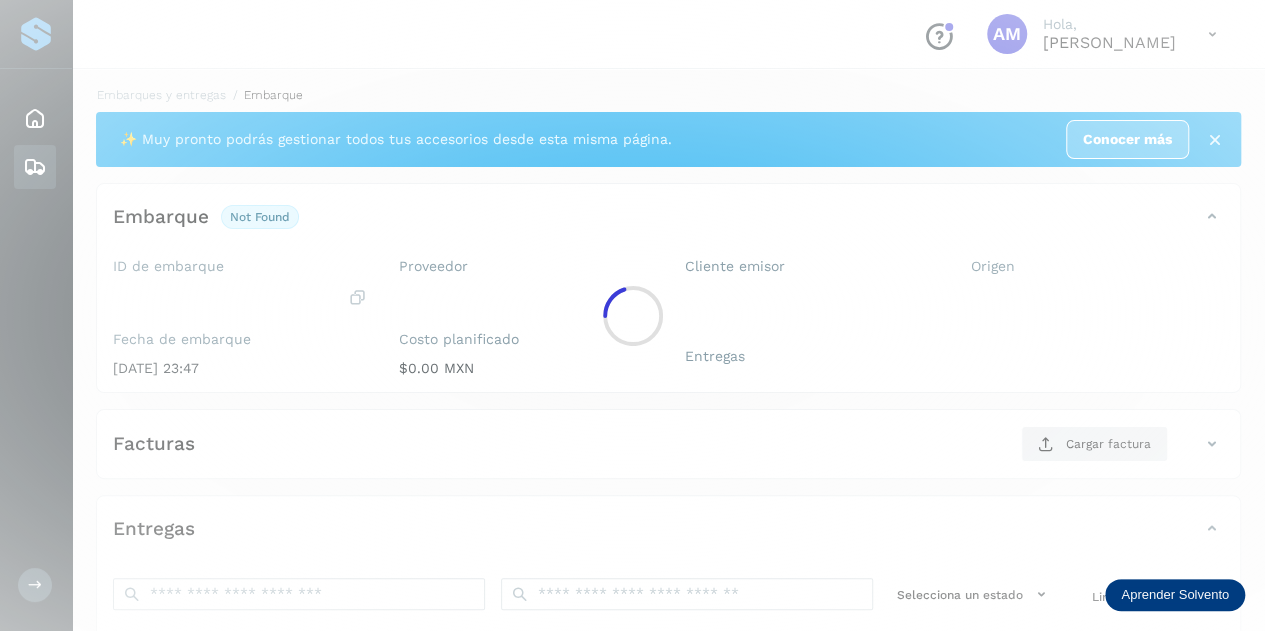 click 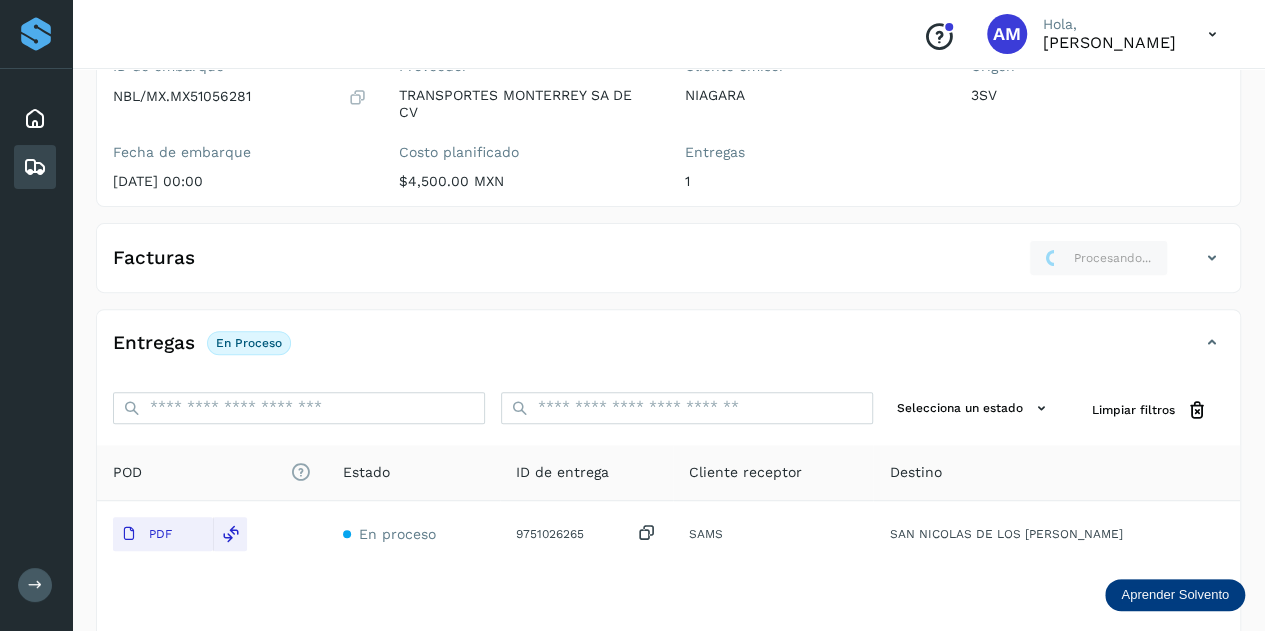 scroll, scrollTop: 0, scrollLeft: 0, axis: both 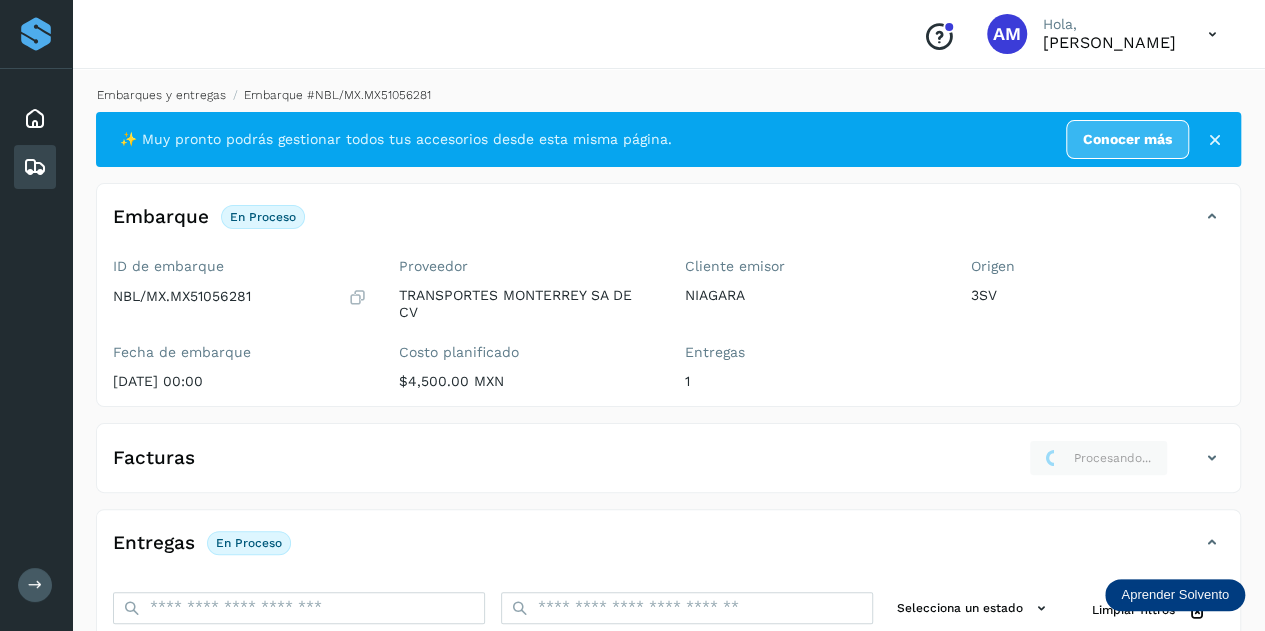 click on "Embarques y entregas" at bounding box center [161, 95] 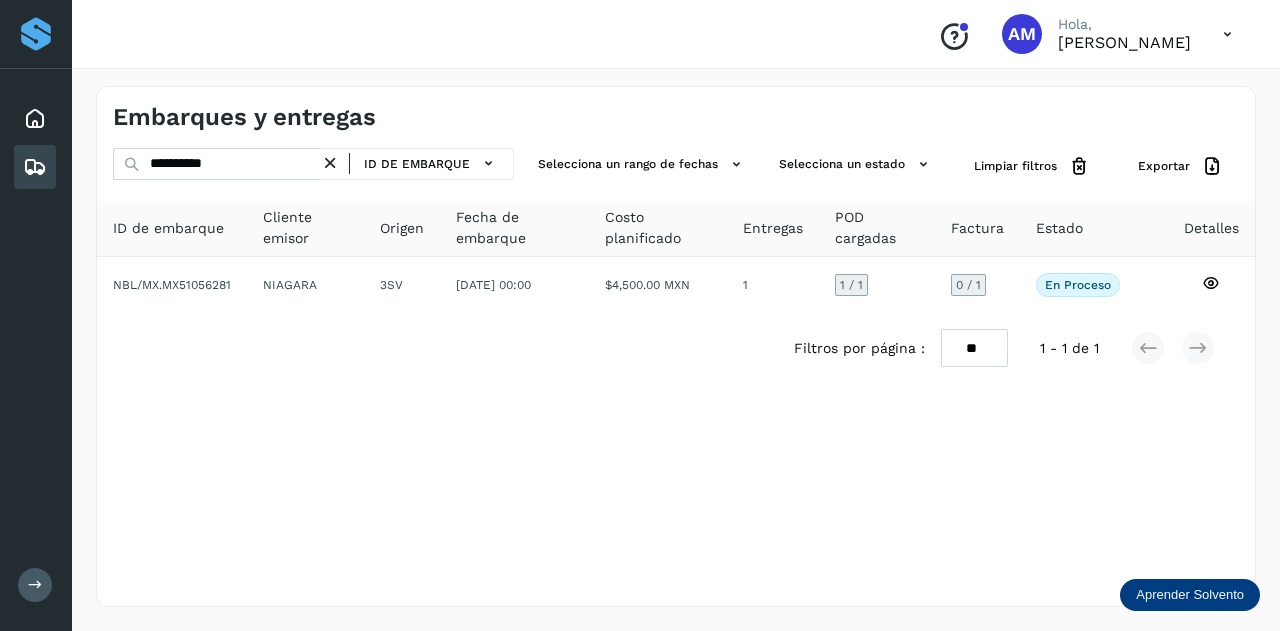 click at bounding box center [330, 163] 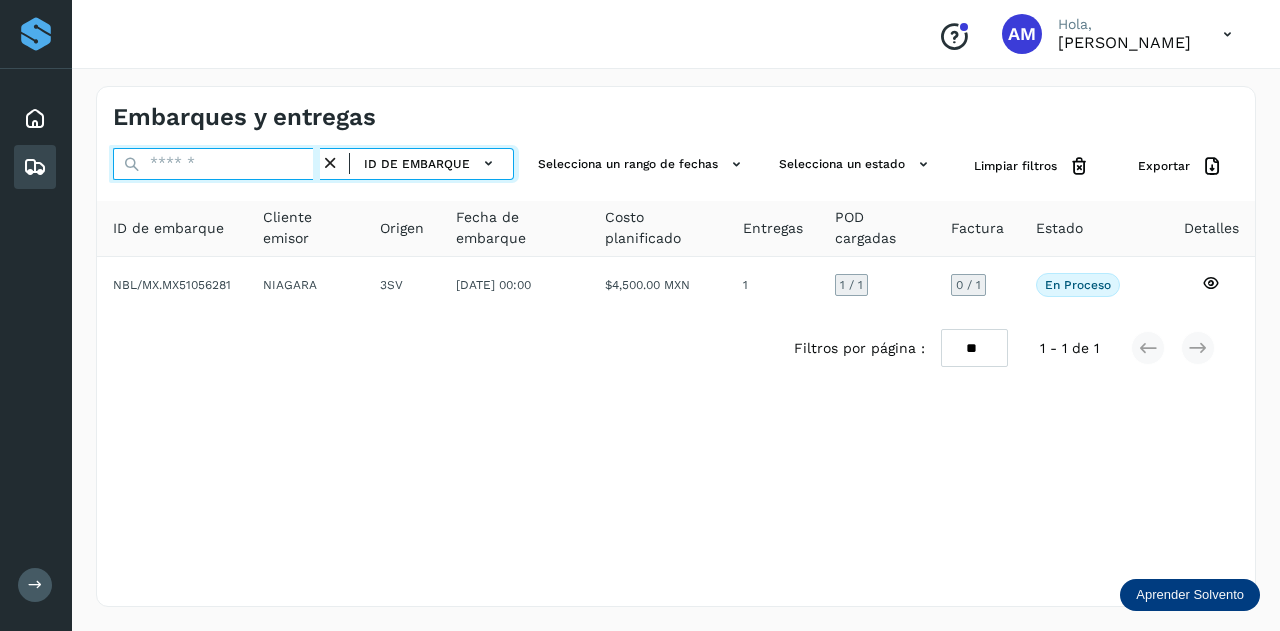 click at bounding box center (216, 164) 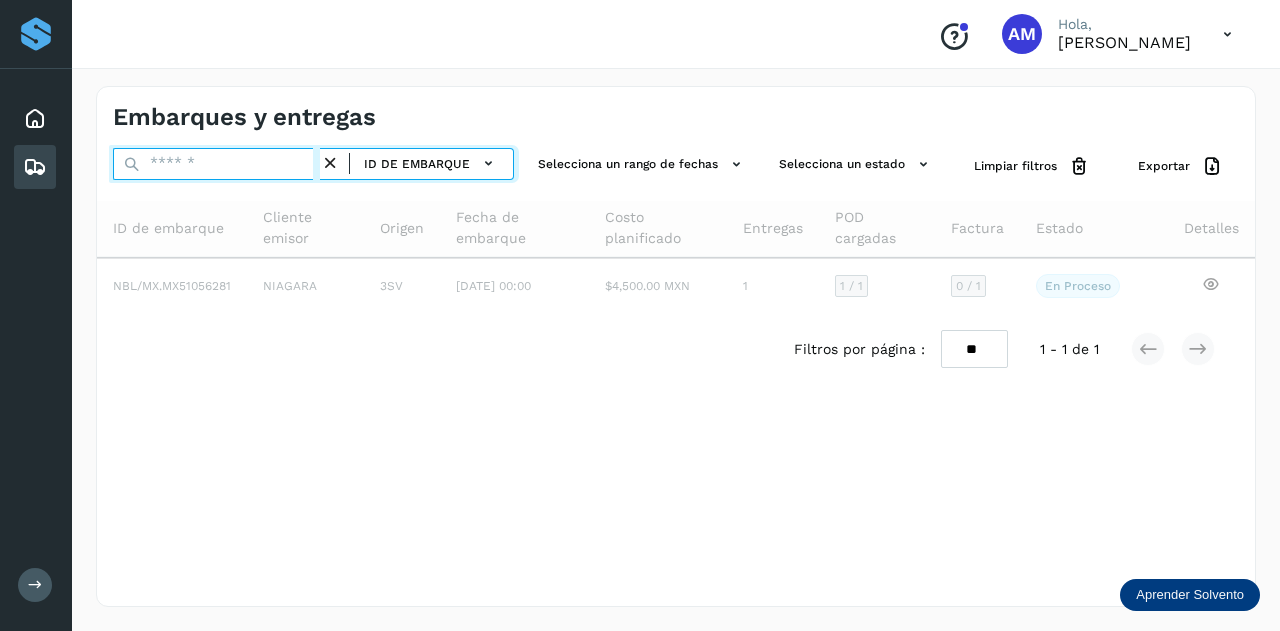 paste on "**********" 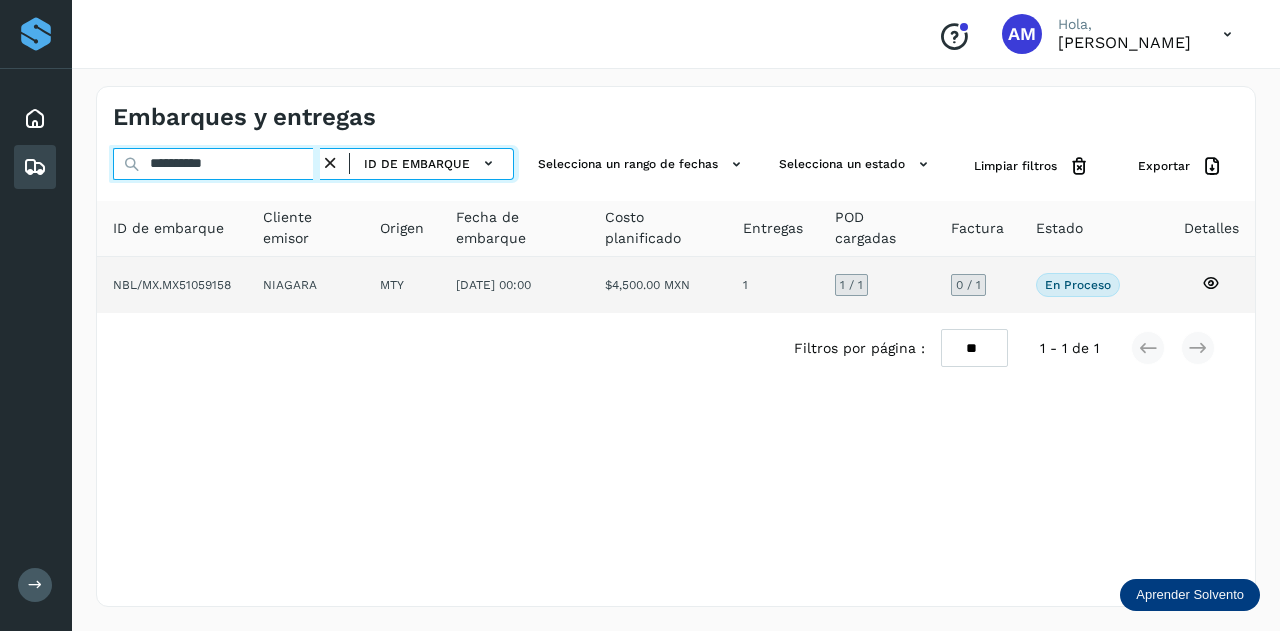 type on "**********" 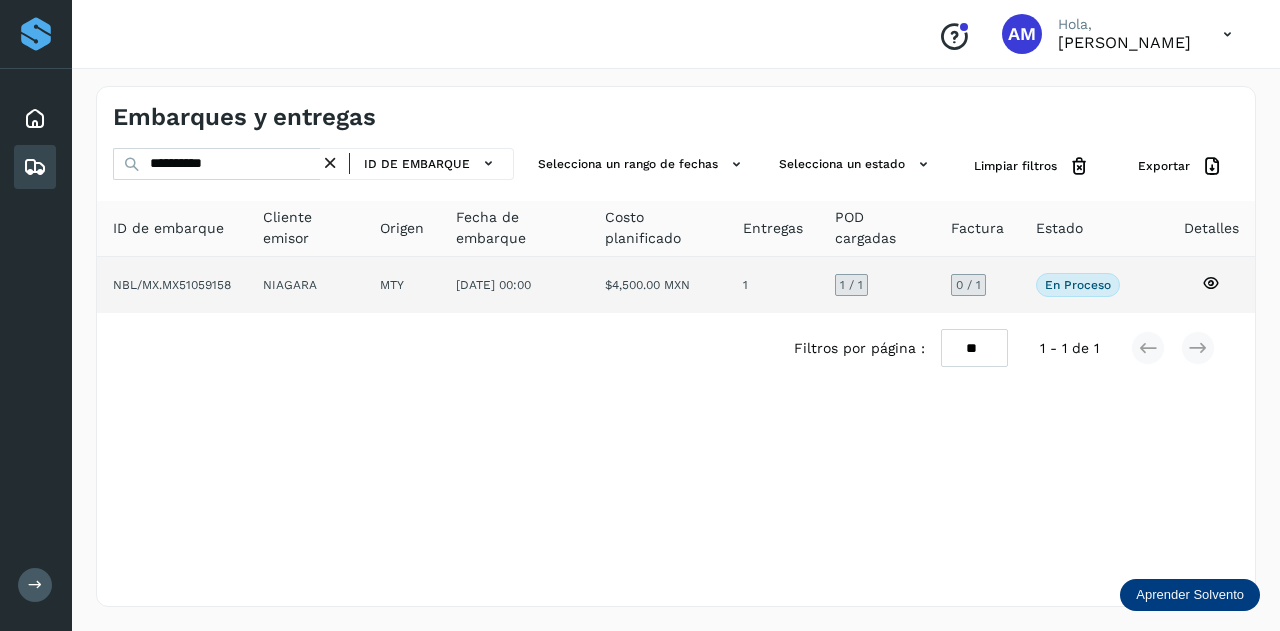 click on "MTY" 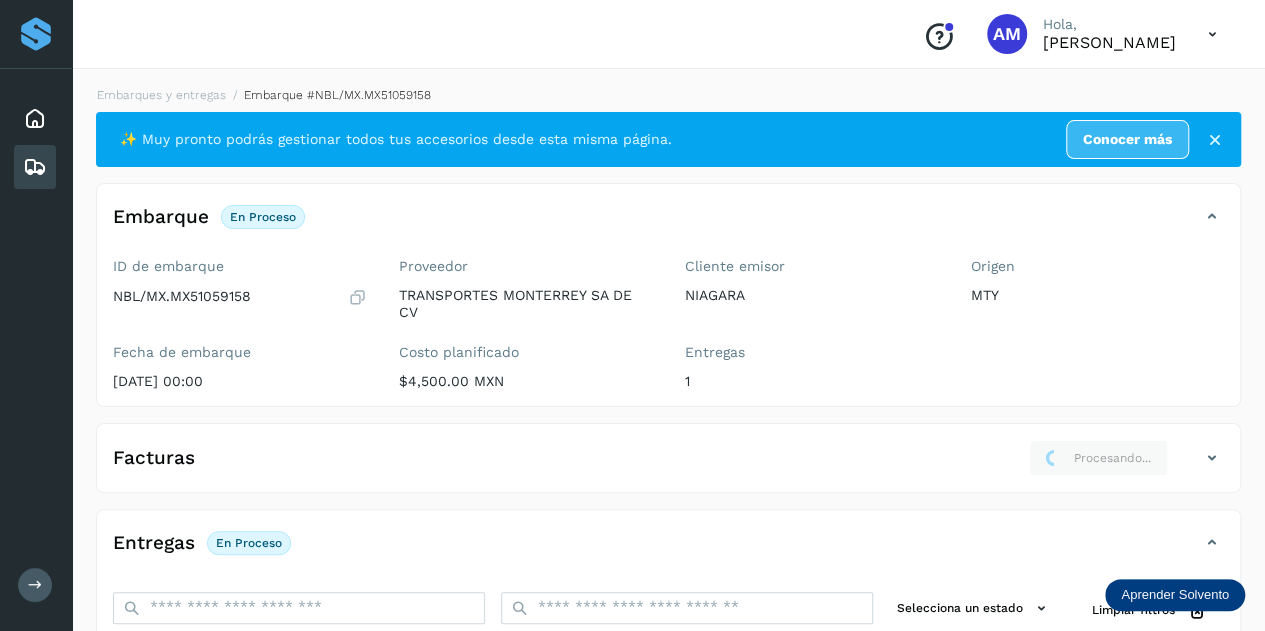 click at bounding box center [1215, 140] 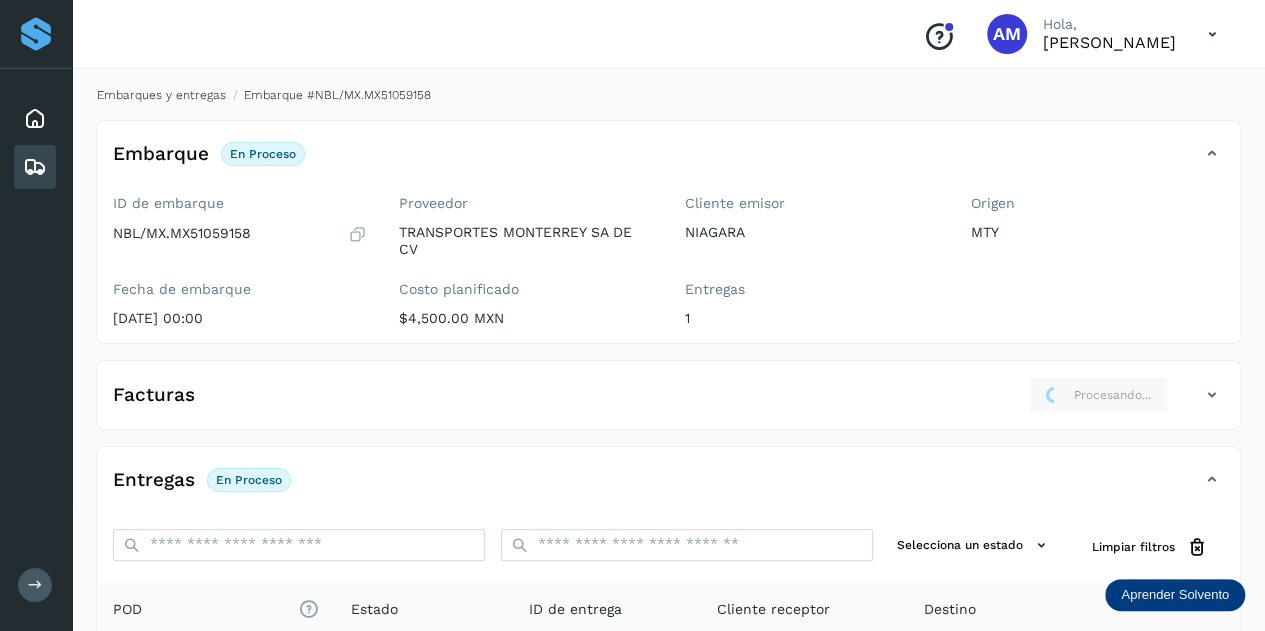 click on "Embarques y entregas" at bounding box center (161, 95) 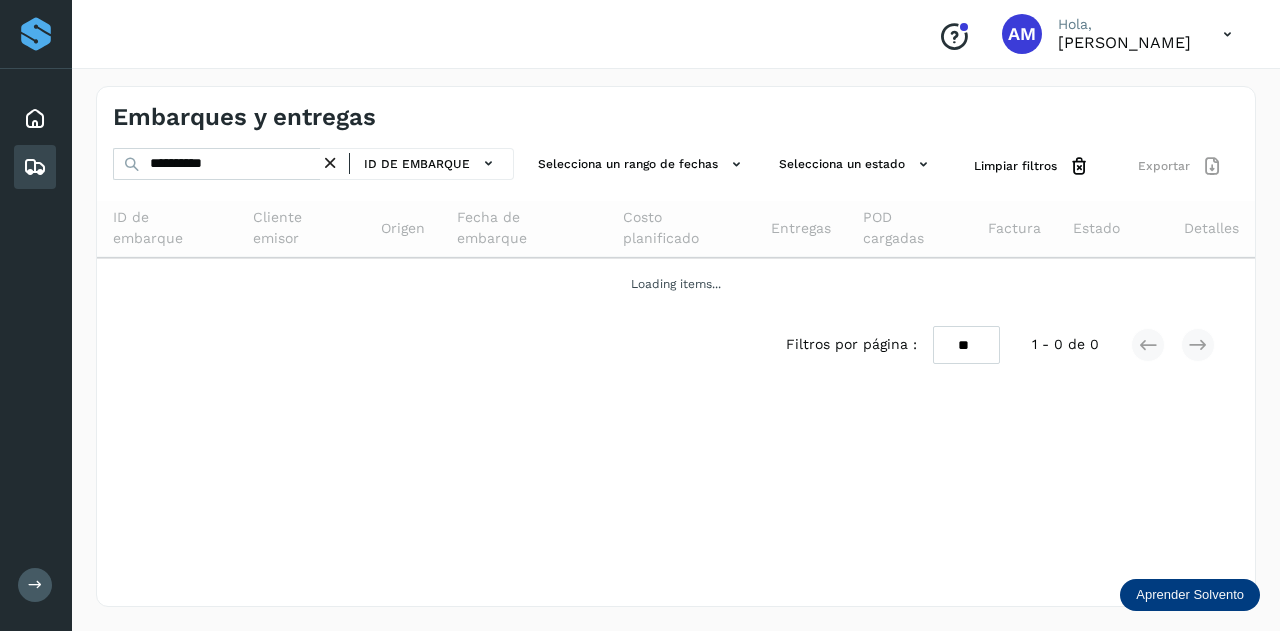 drag, startPoint x: 336, startPoint y: 165, endPoint x: 249, endPoint y: 167, distance: 87.02299 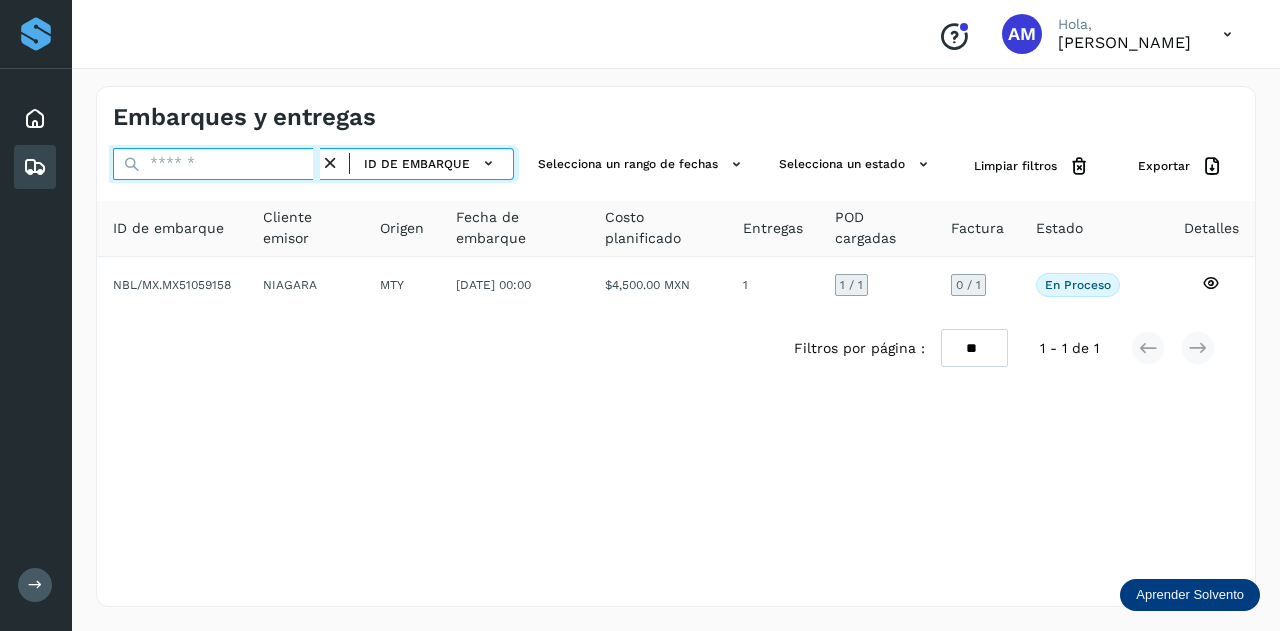 click at bounding box center [216, 164] 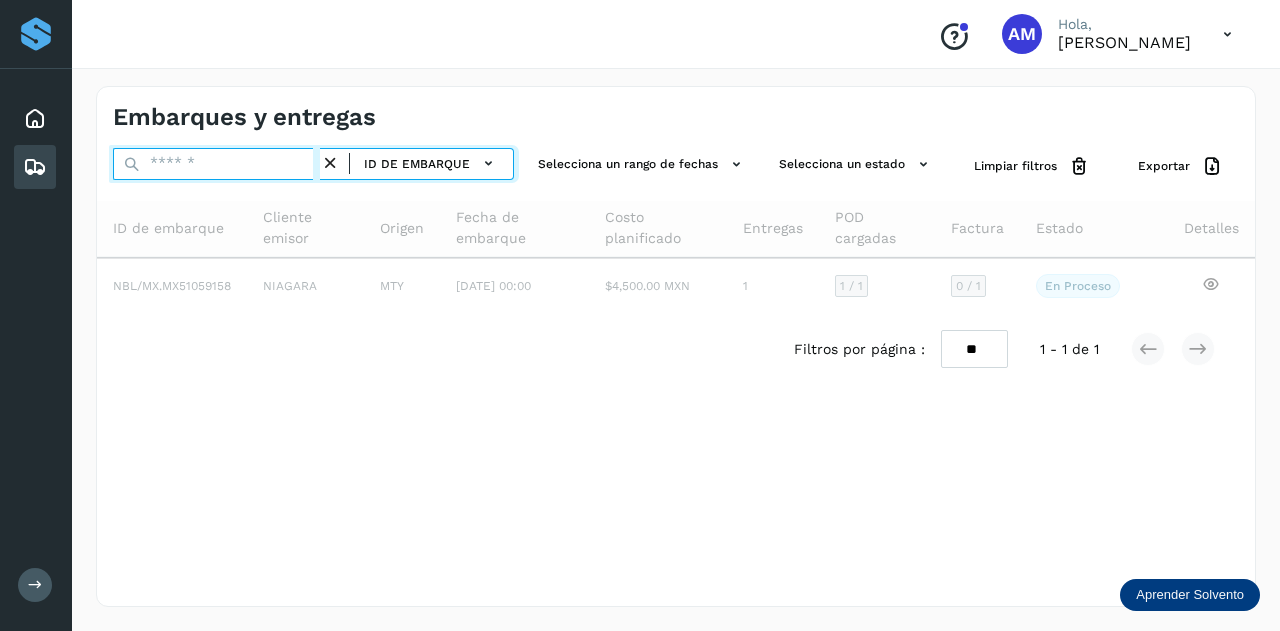 paste on "**********" 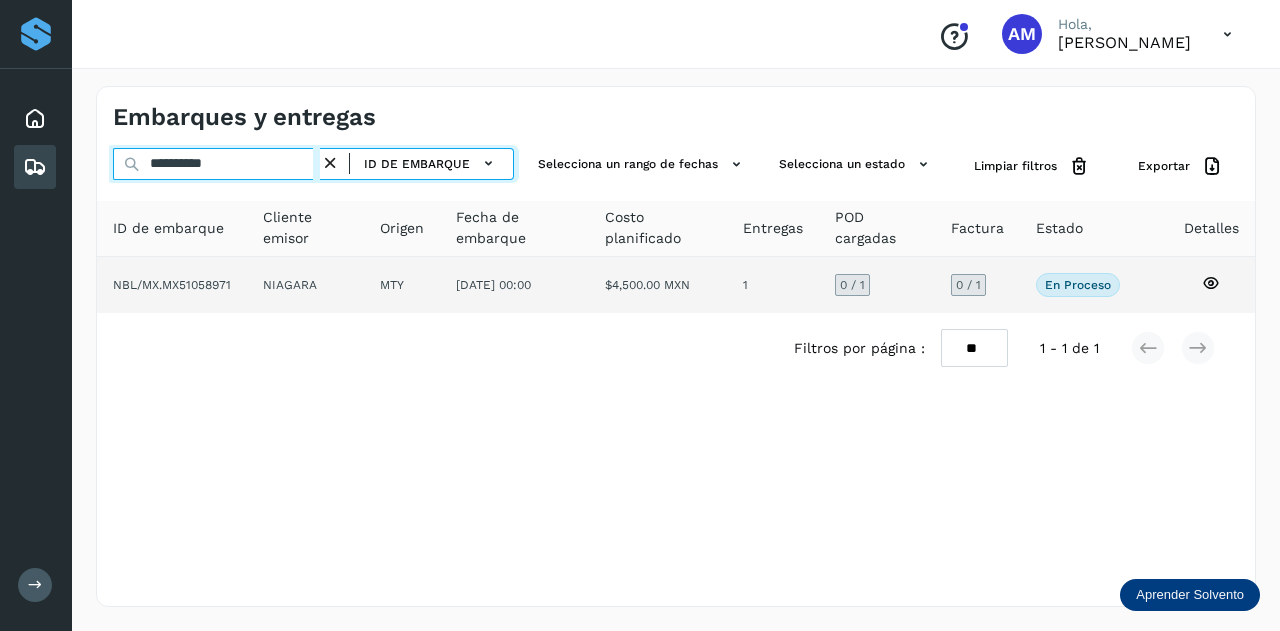 type on "**********" 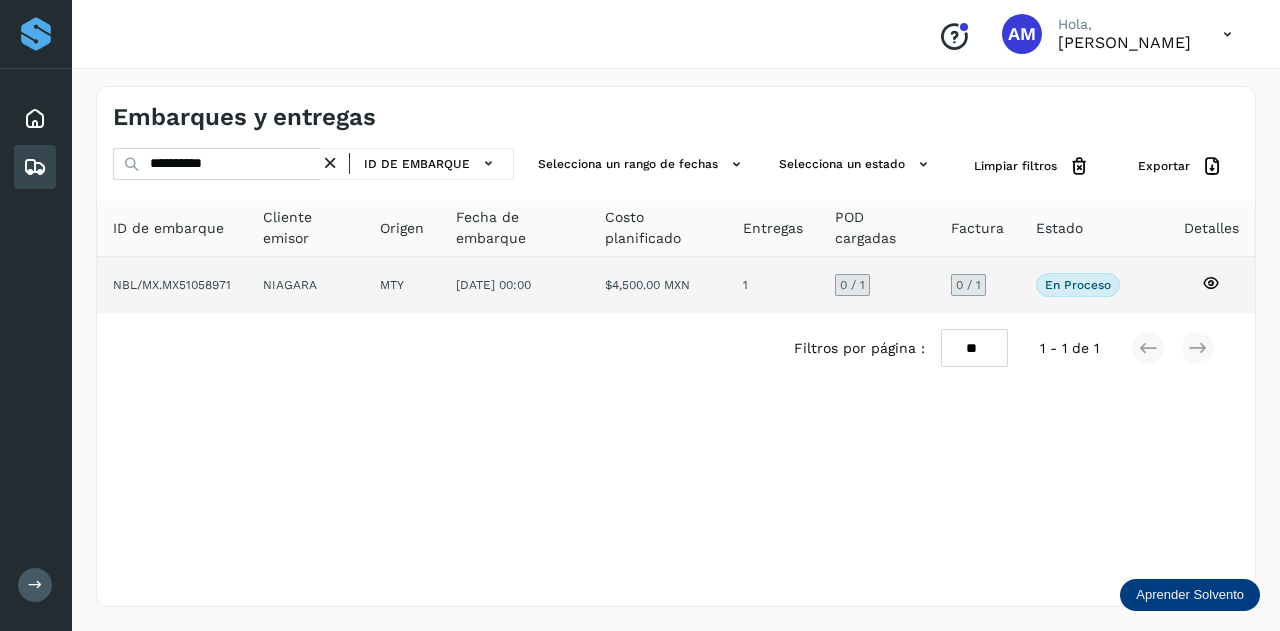 click on "NIAGARA" 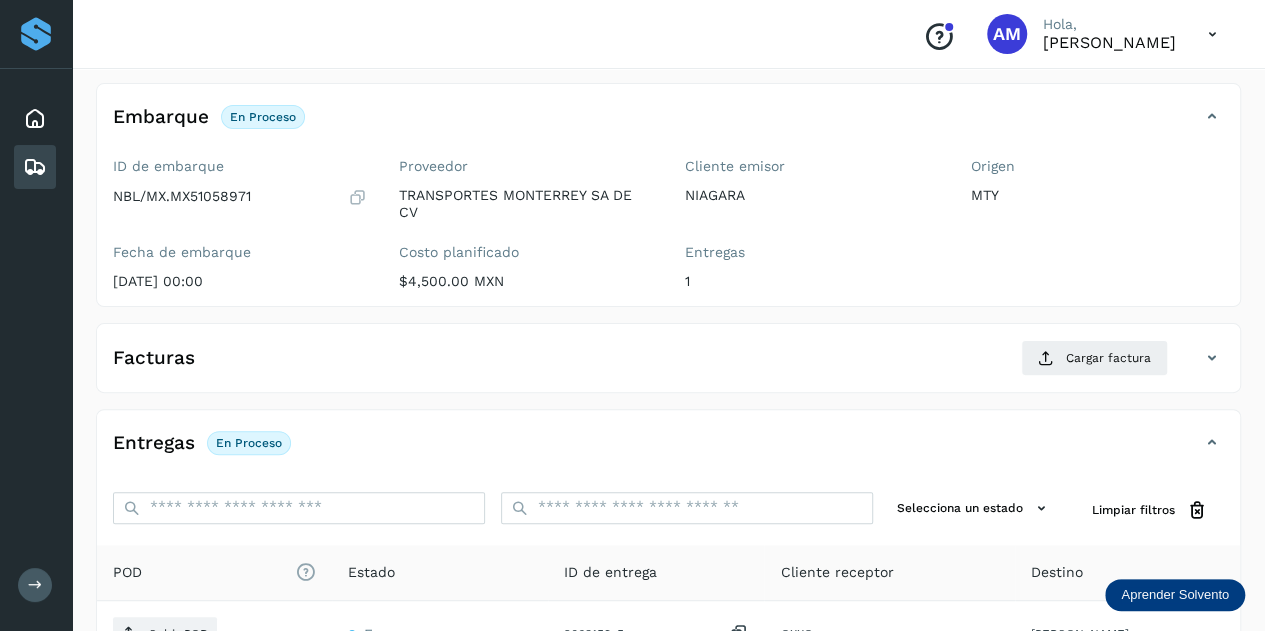 scroll, scrollTop: 200, scrollLeft: 0, axis: vertical 